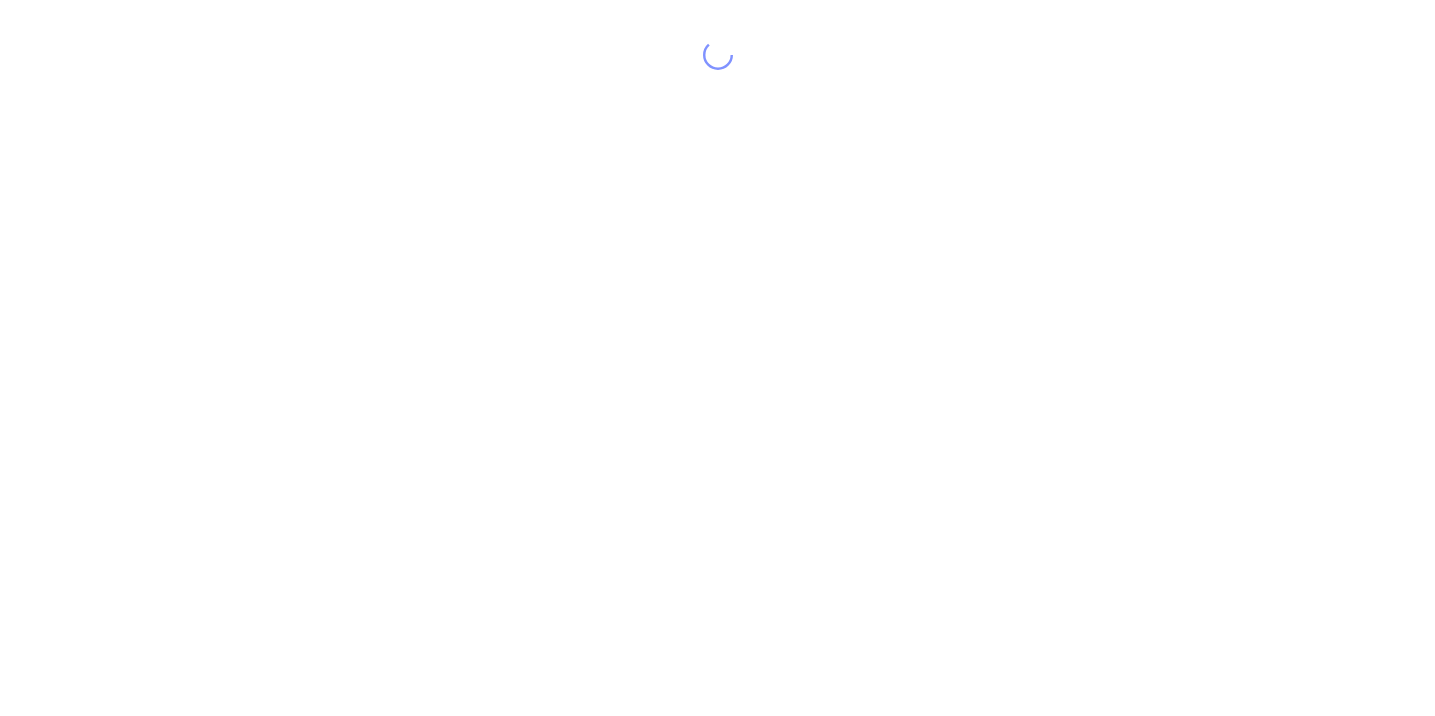 scroll, scrollTop: 0, scrollLeft: 0, axis: both 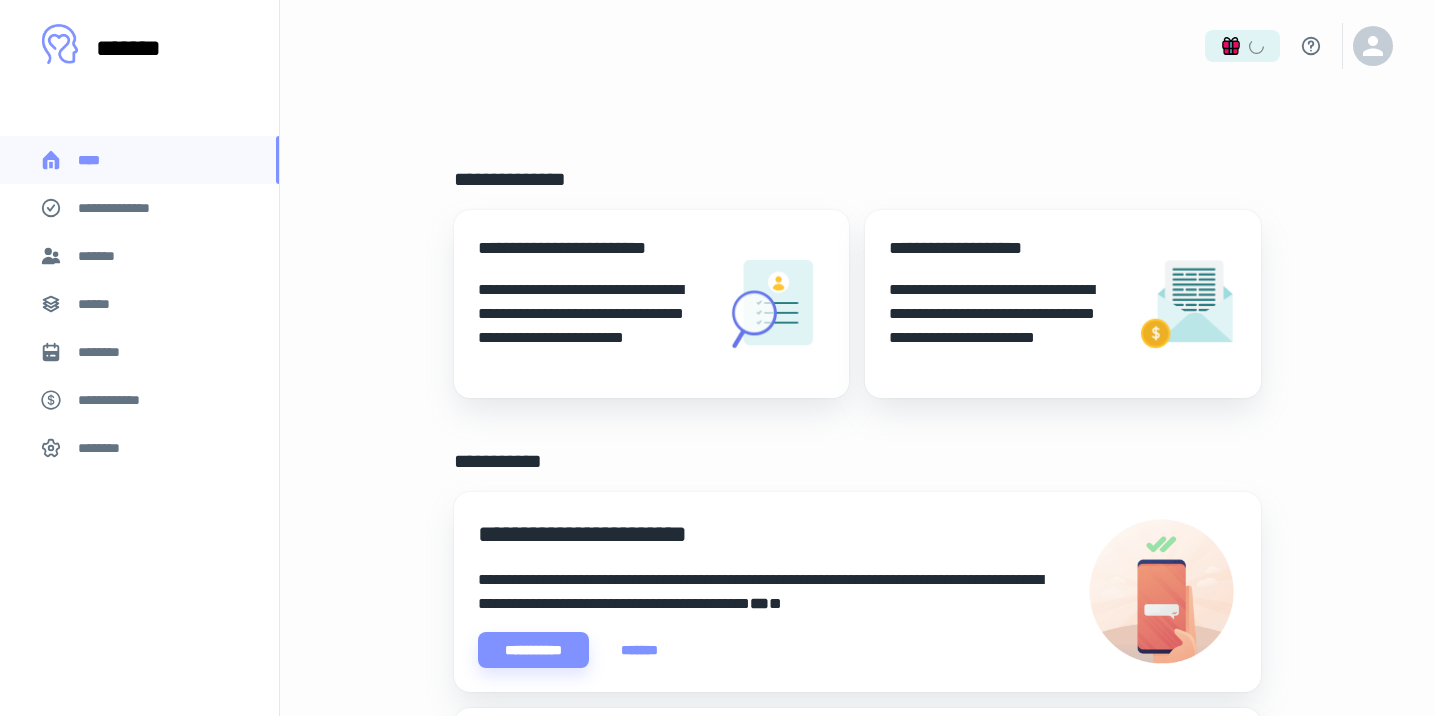 click on "*******" at bounding box center (101, 256) 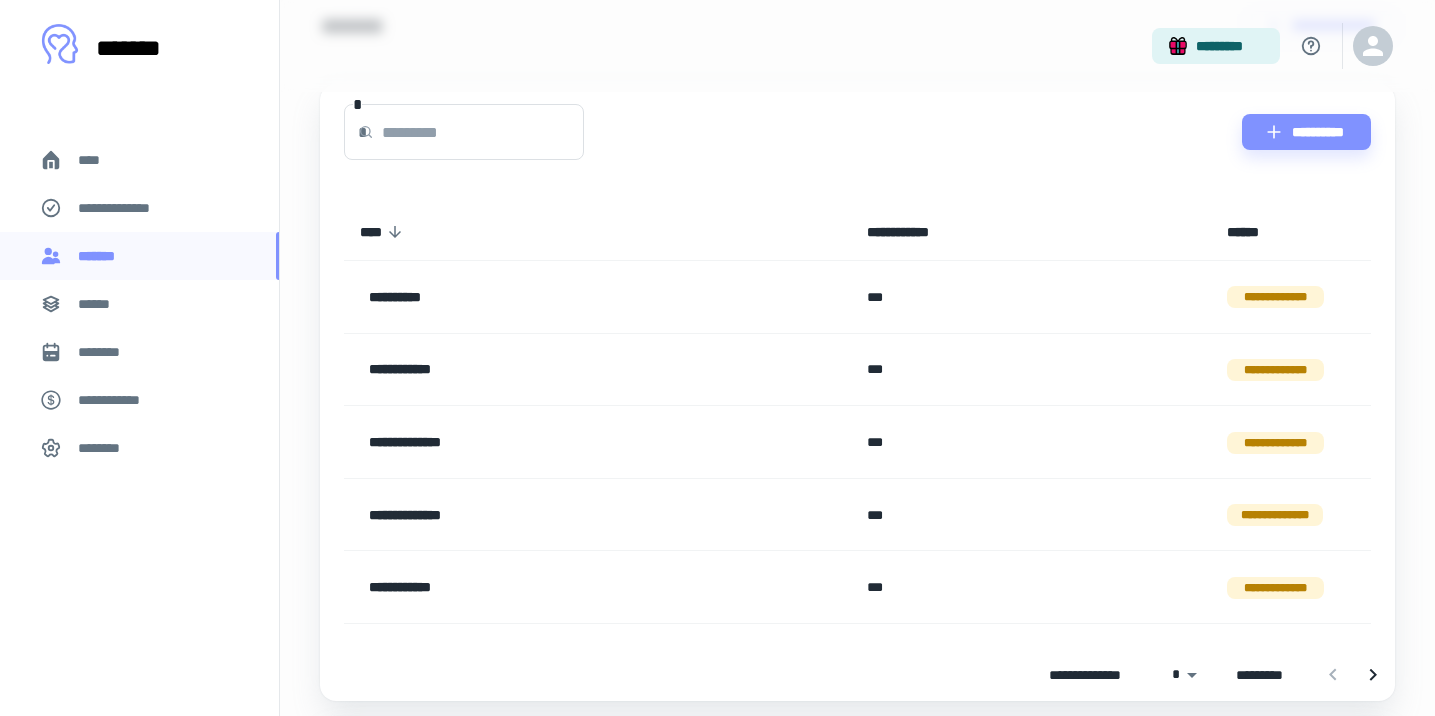 scroll, scrollTop: 117, scrollLeft: 0, axis: vertical 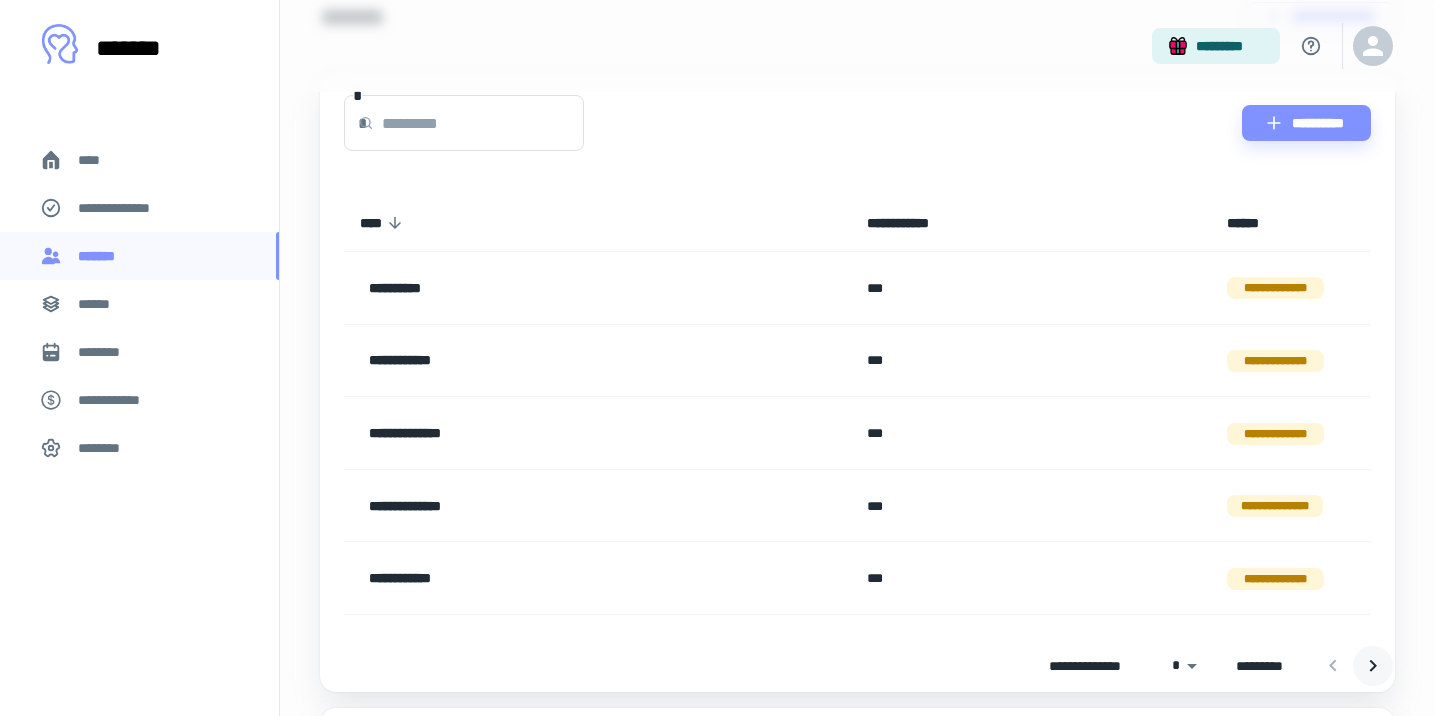 click 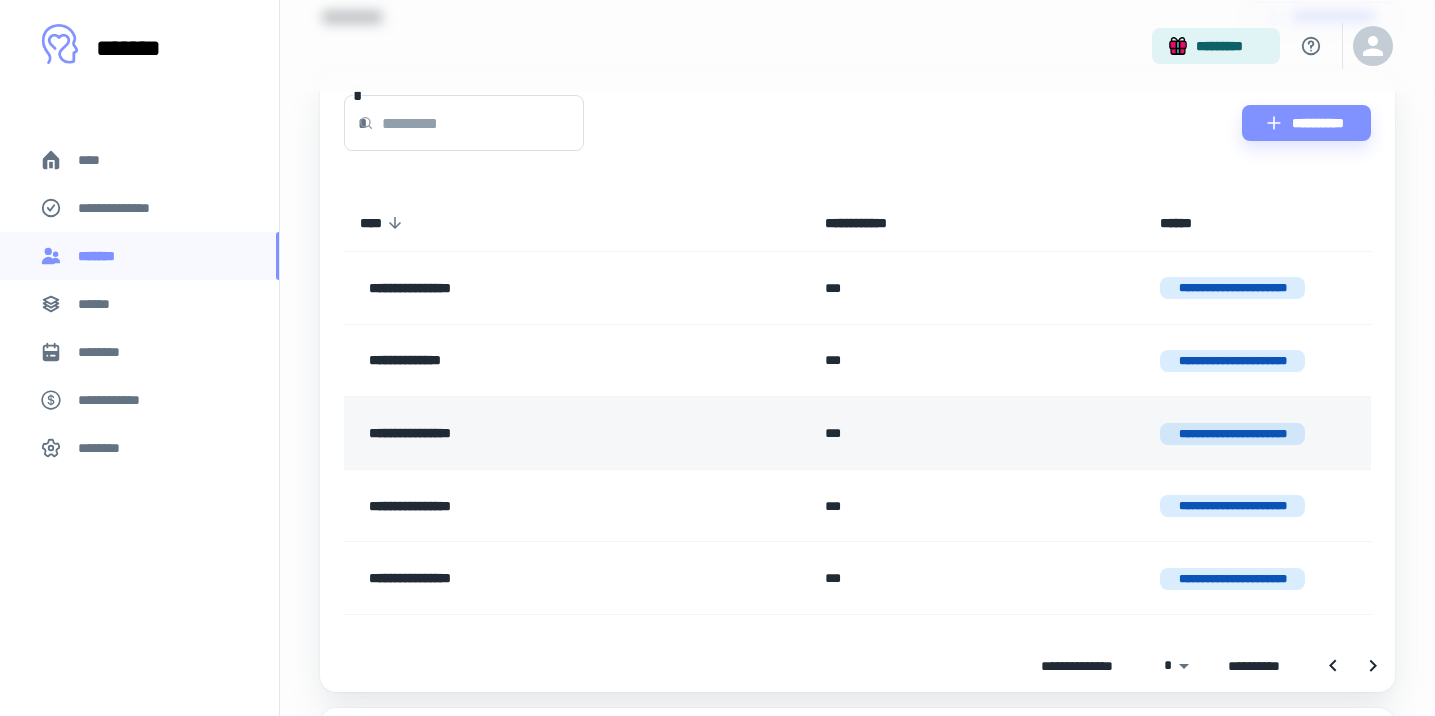 click on "**********" at bounding box center [1233, 434] 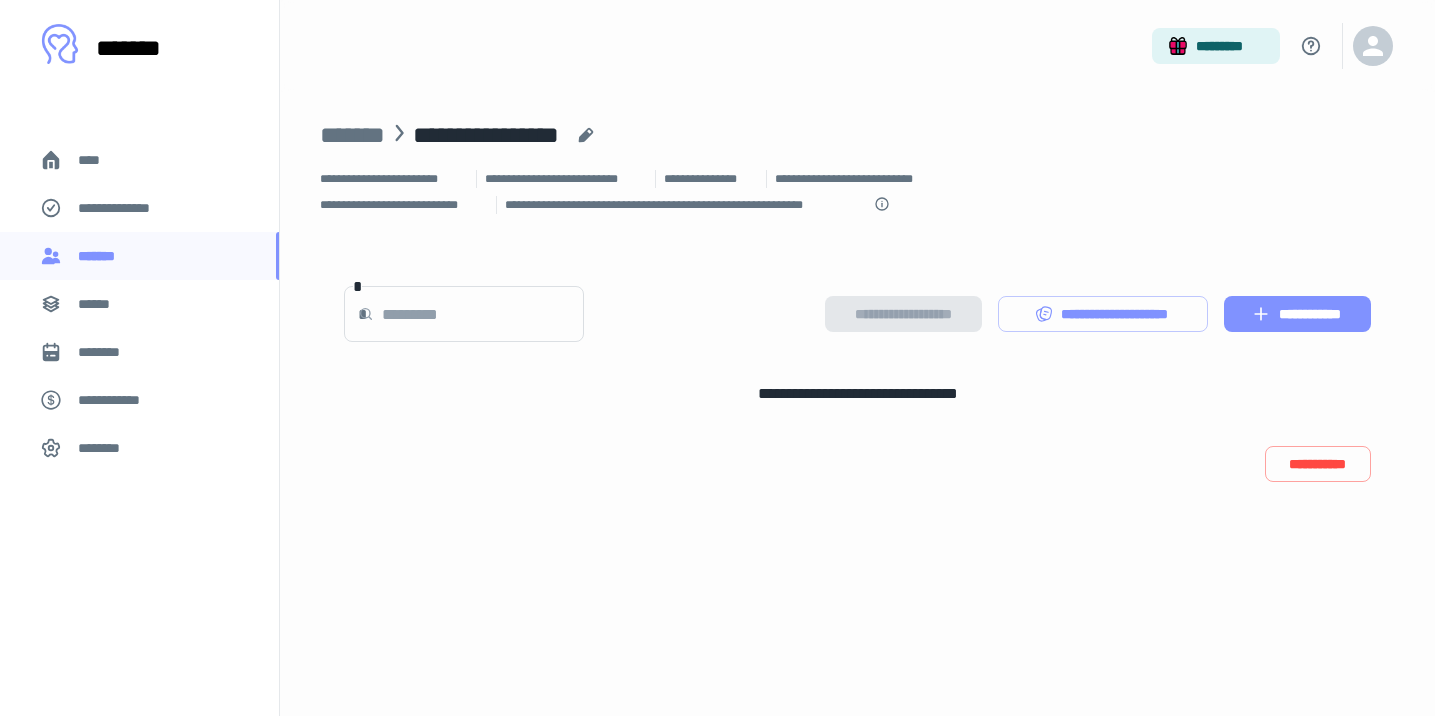 click on "**********" at bounding box center [1297, 314] 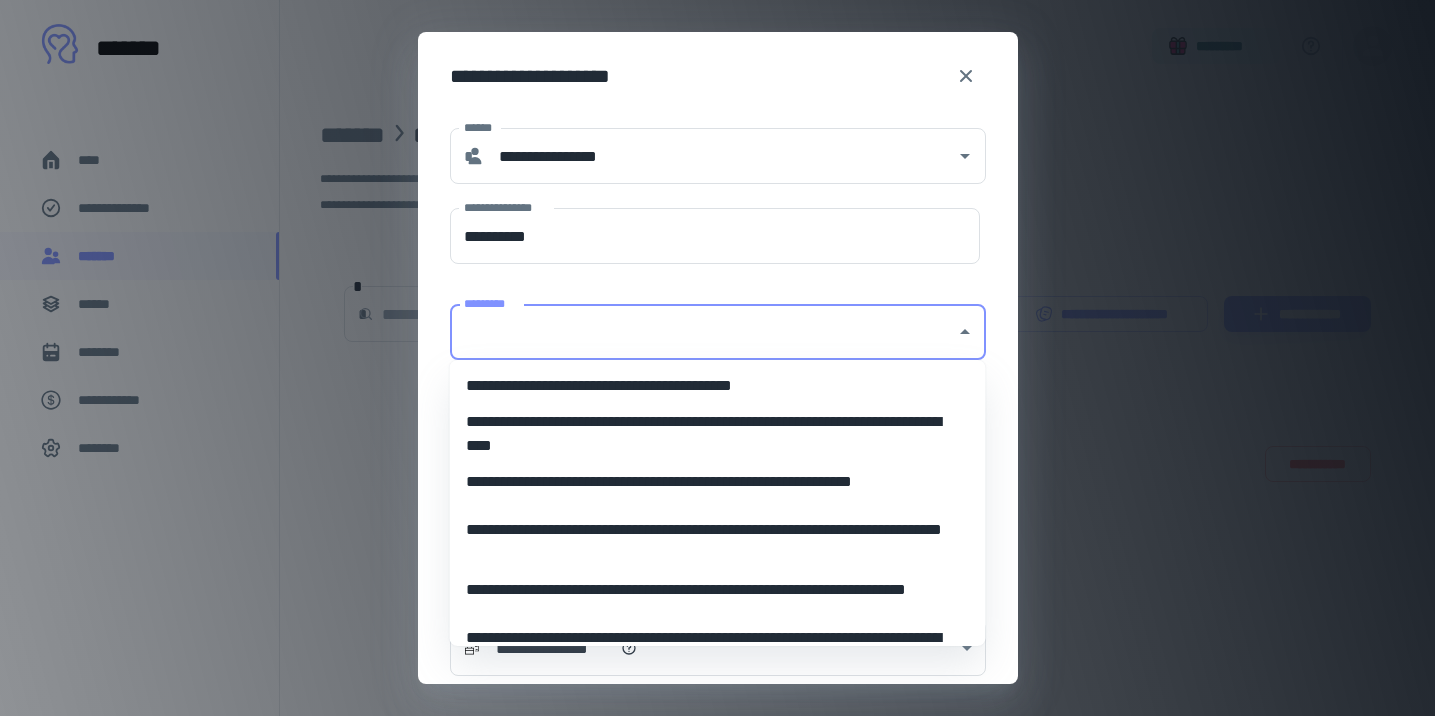 click on "*********" at bounding box center (703, 332) 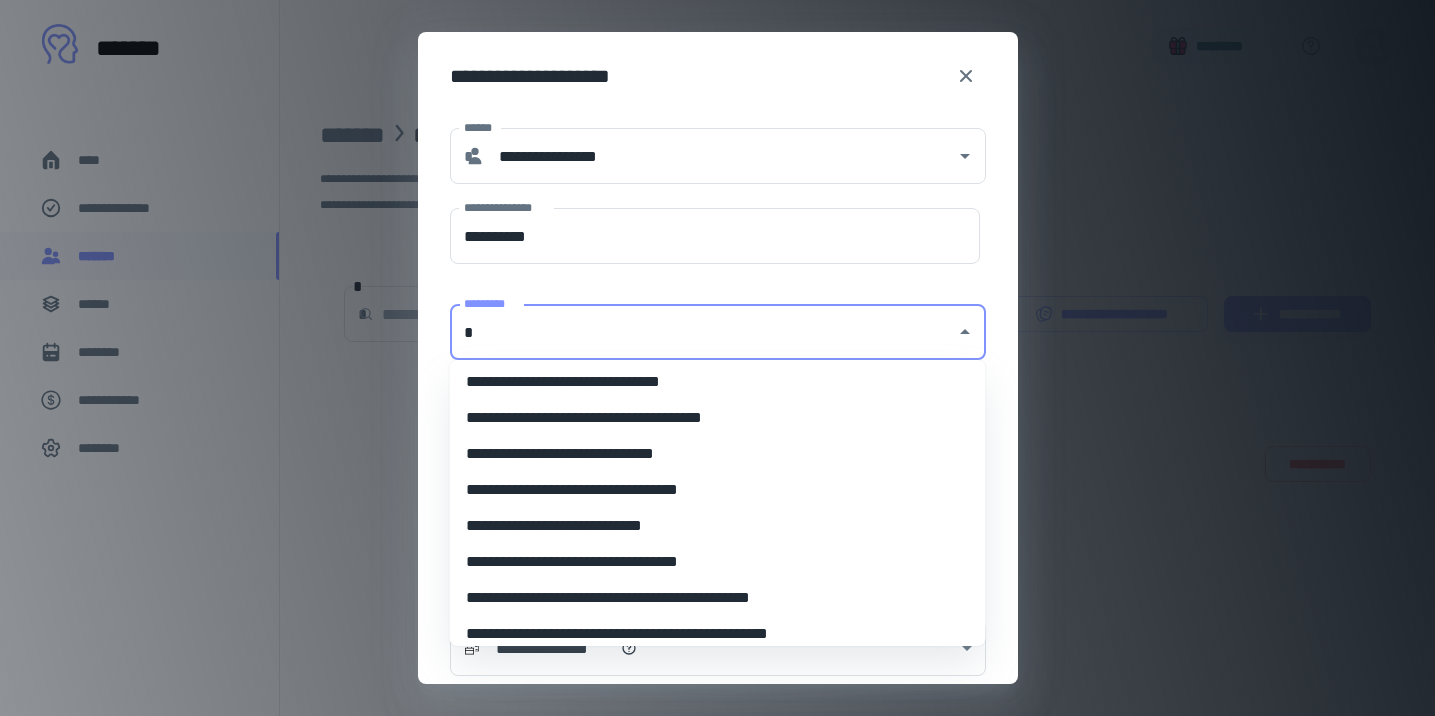 scroll, scrollTop: 8, scrollLeft: 0, axis: vertical 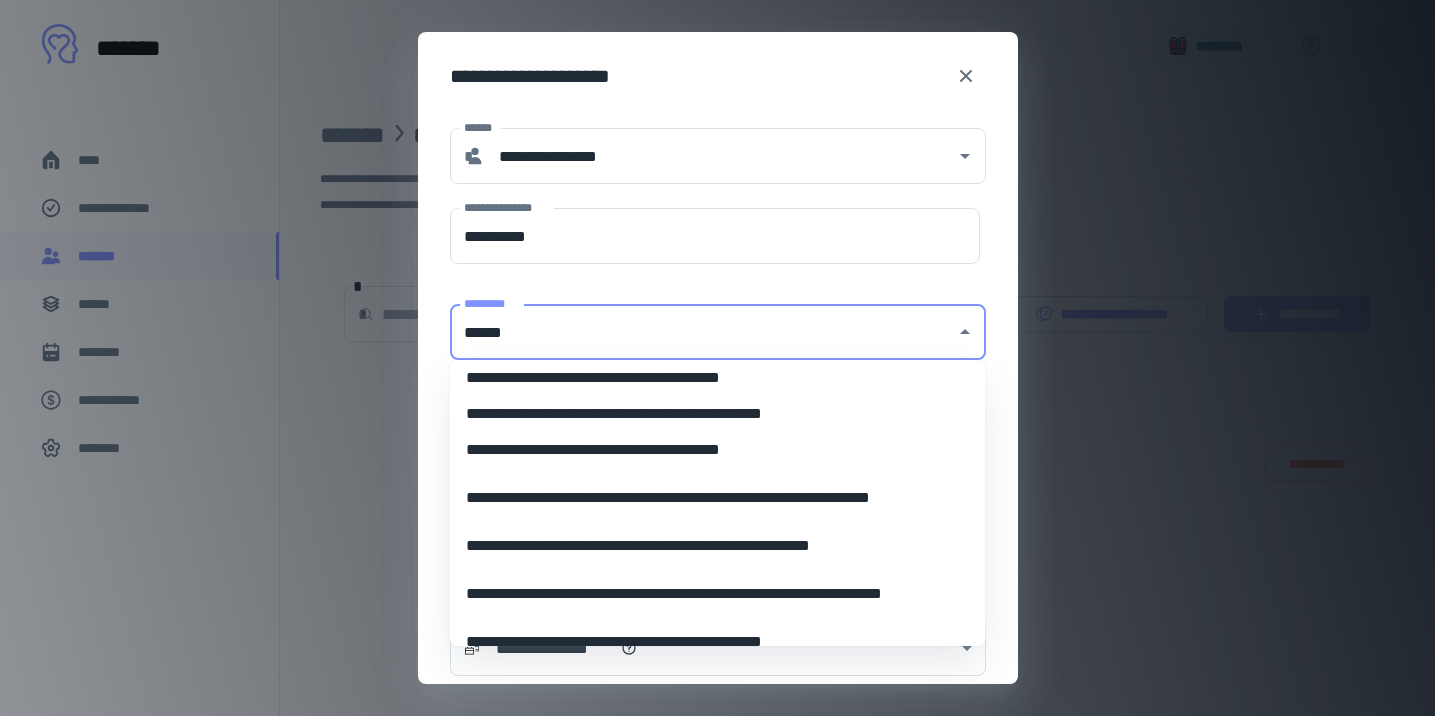 click on "**********" at bounding box center [718, 450] 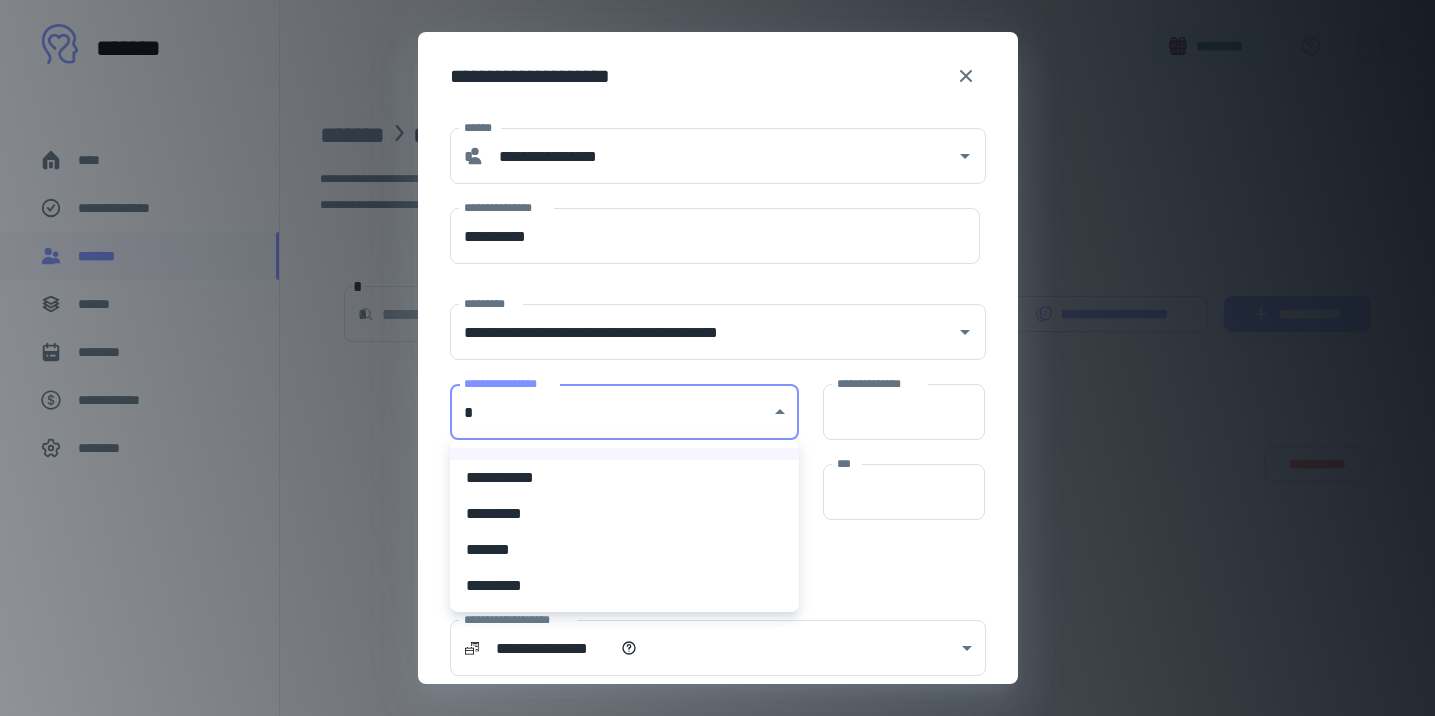 click on "**********" at bounding box center [717, 358] 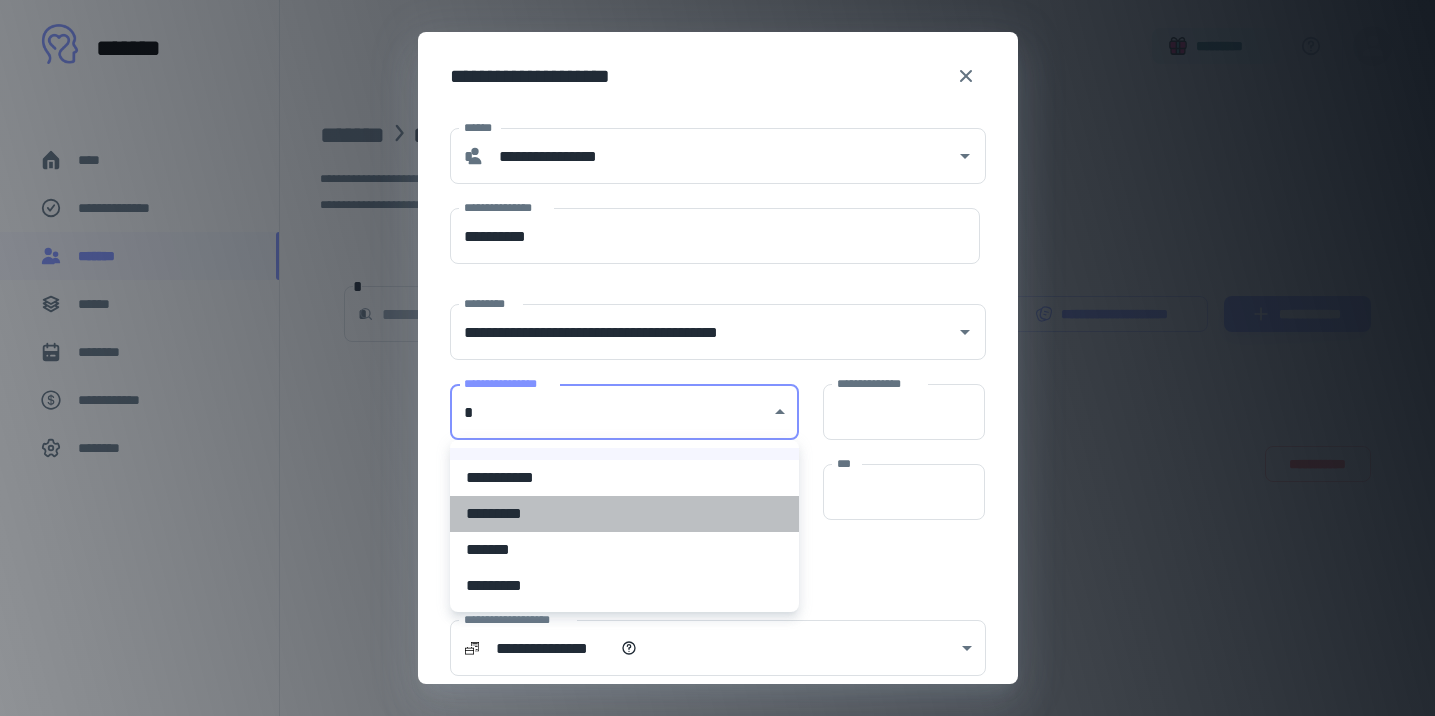 click on "*********" at bounding box center [624, 514] 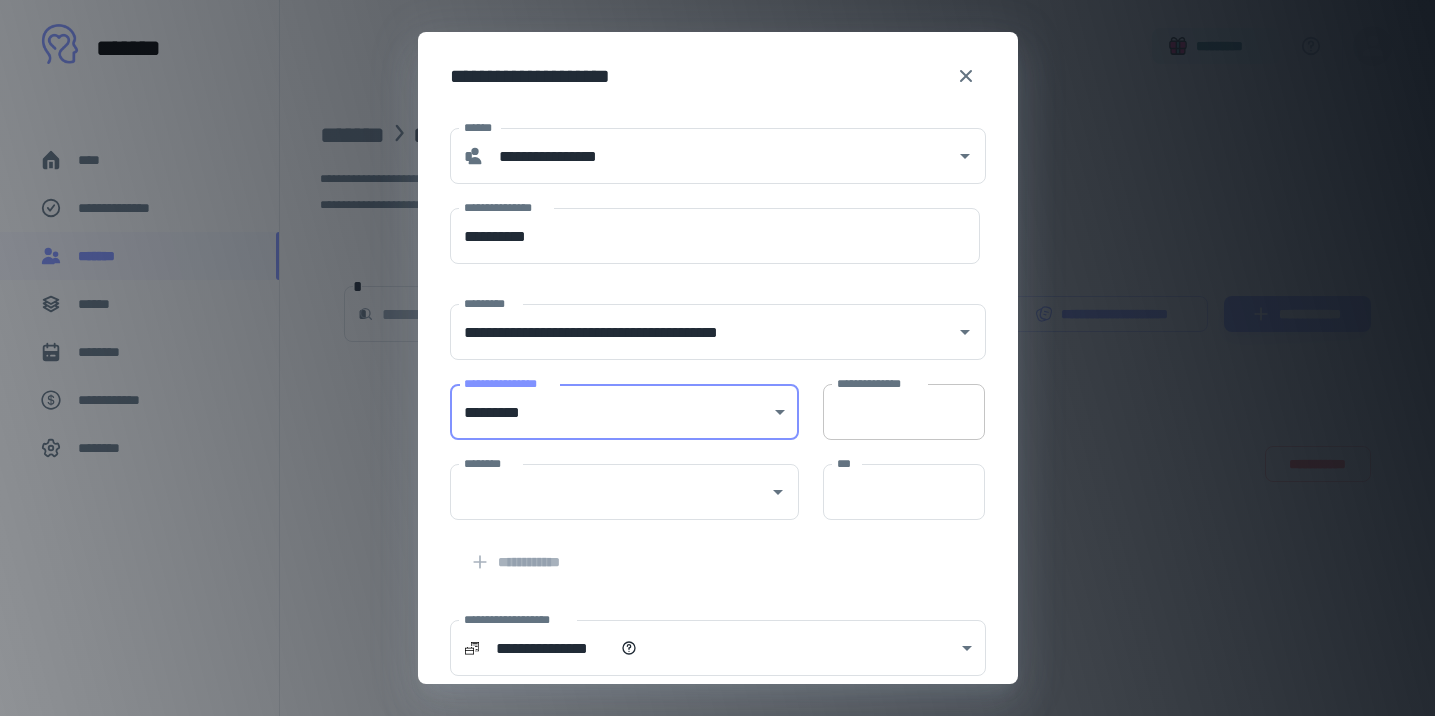 click on "**********" at bounding box center [904, 412] 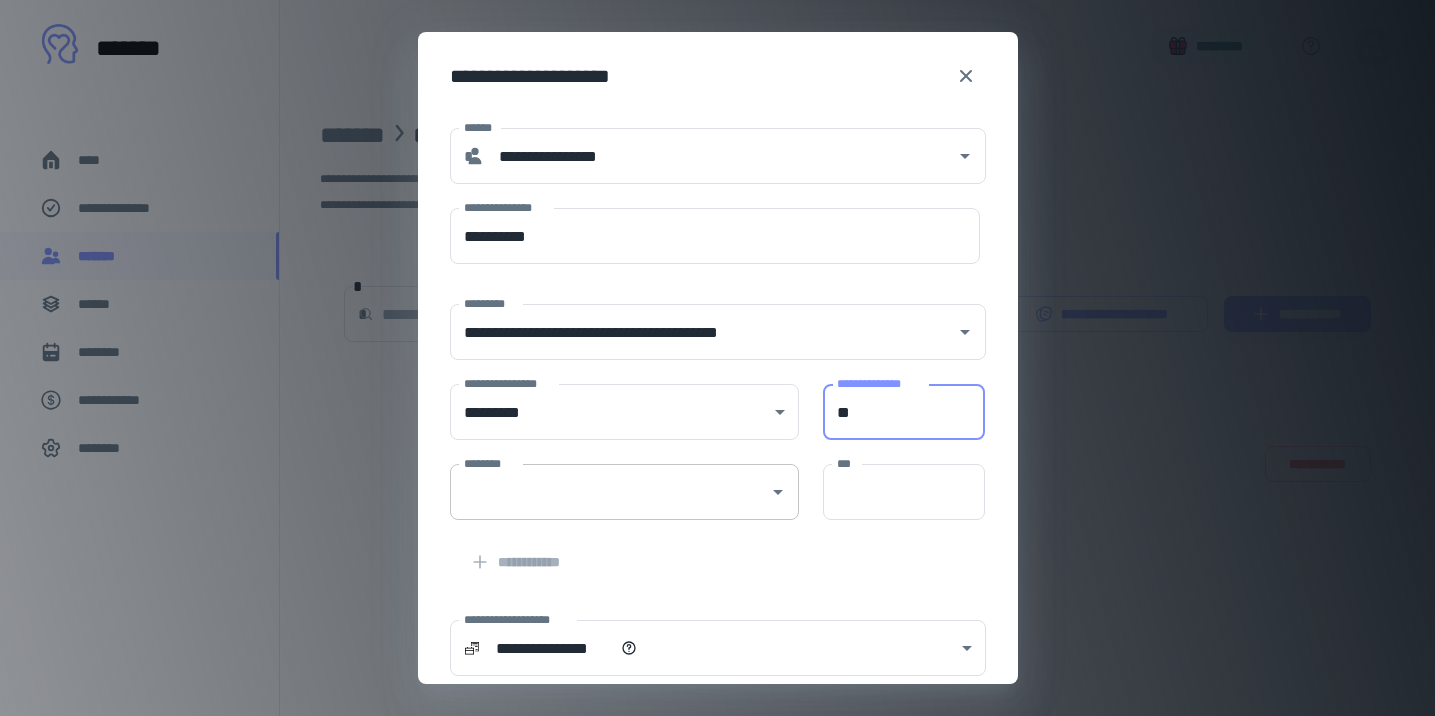 click on "********" at bounding box center [624, 492] 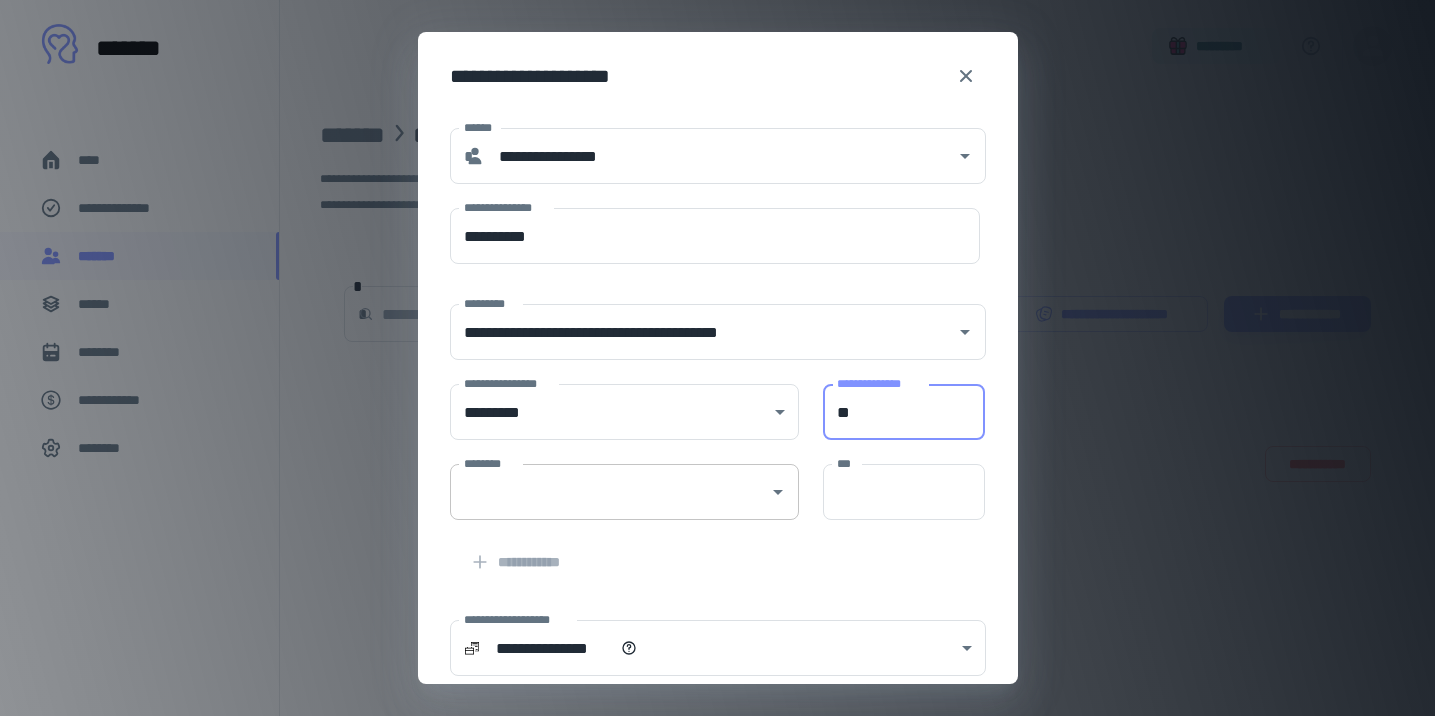 type on "**" 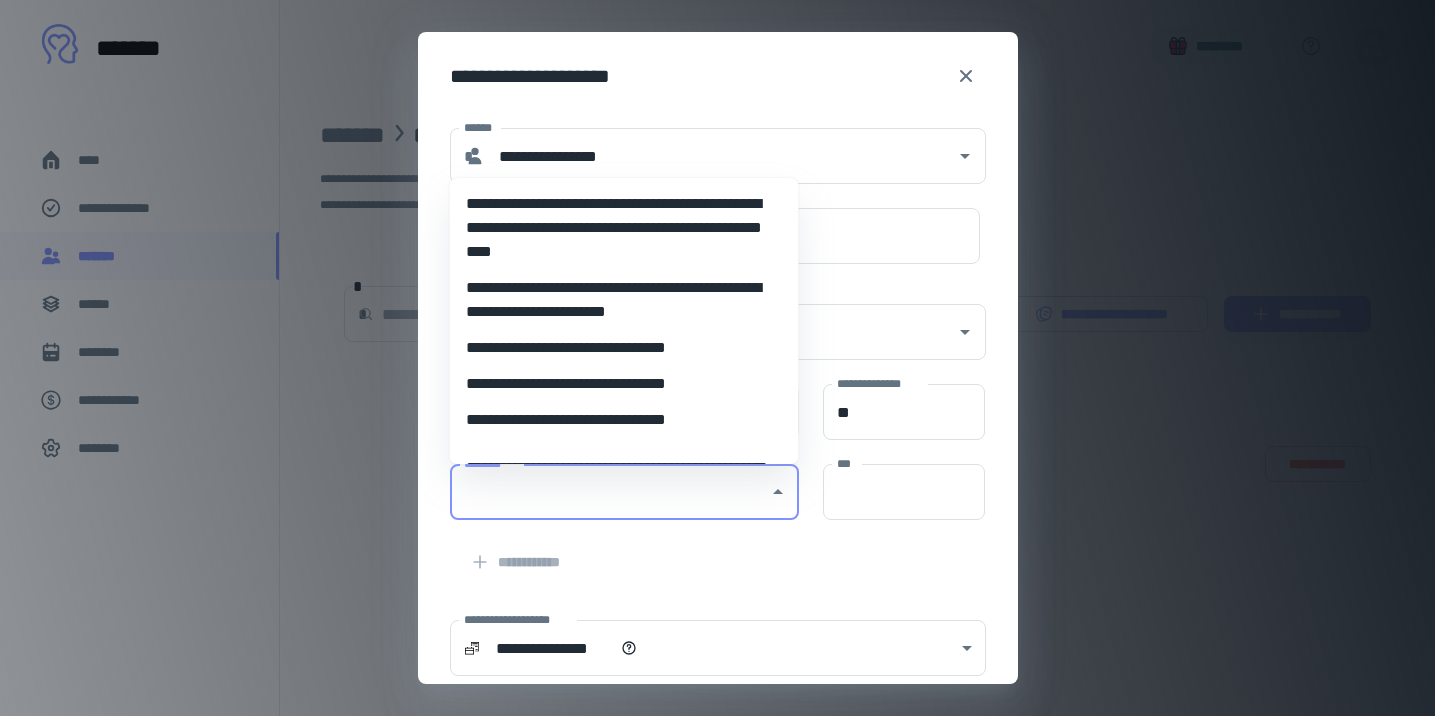 click on "**********" at bounding box center (624, 228) 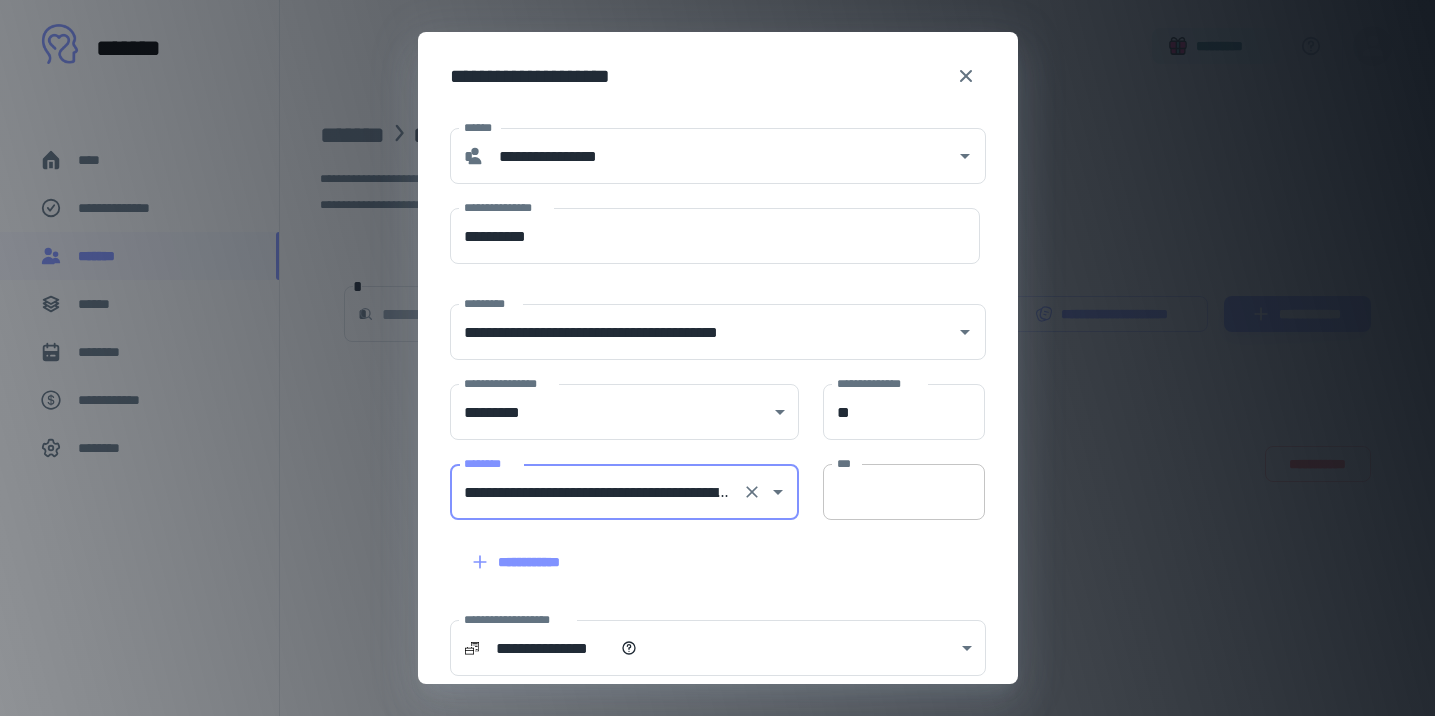 click on "***" at bounding box center (904, 492) 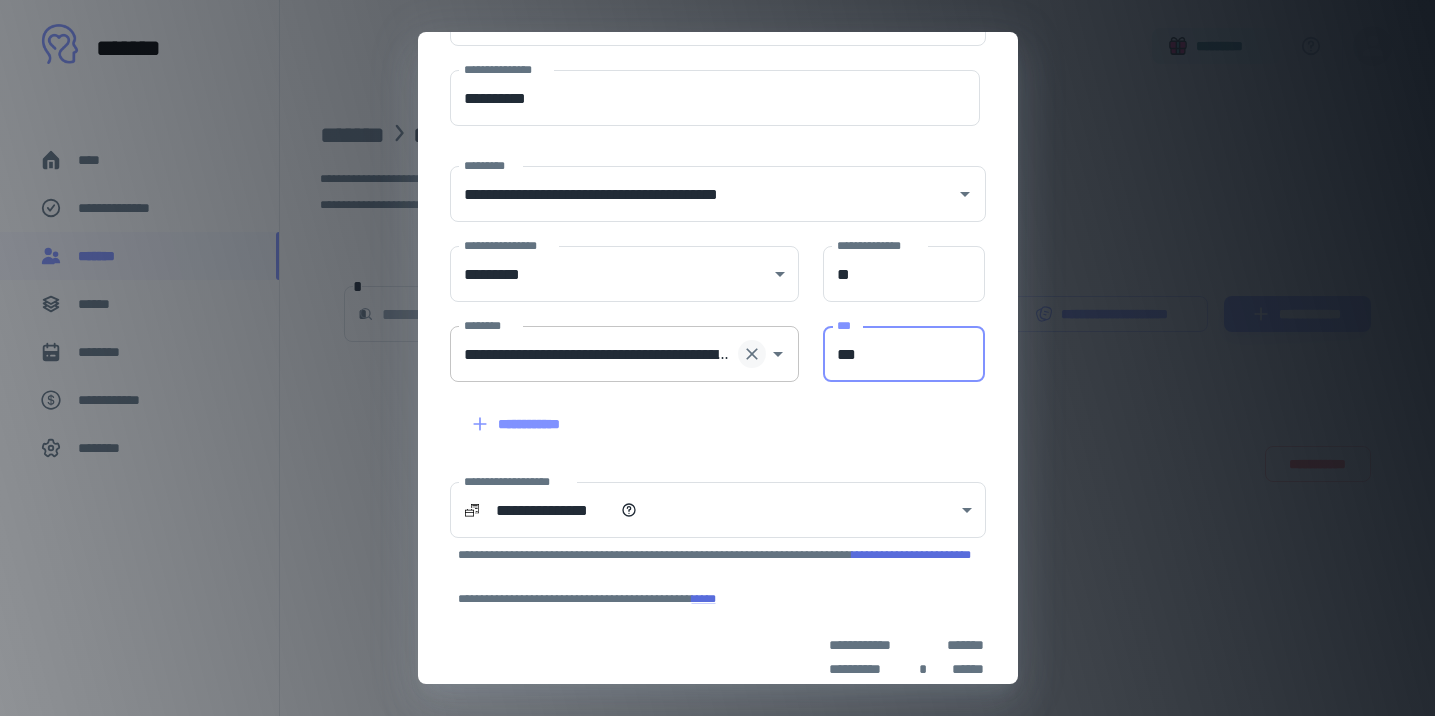 scroll, scrollTop: 143, scrollLeft: 0, axis: vertical 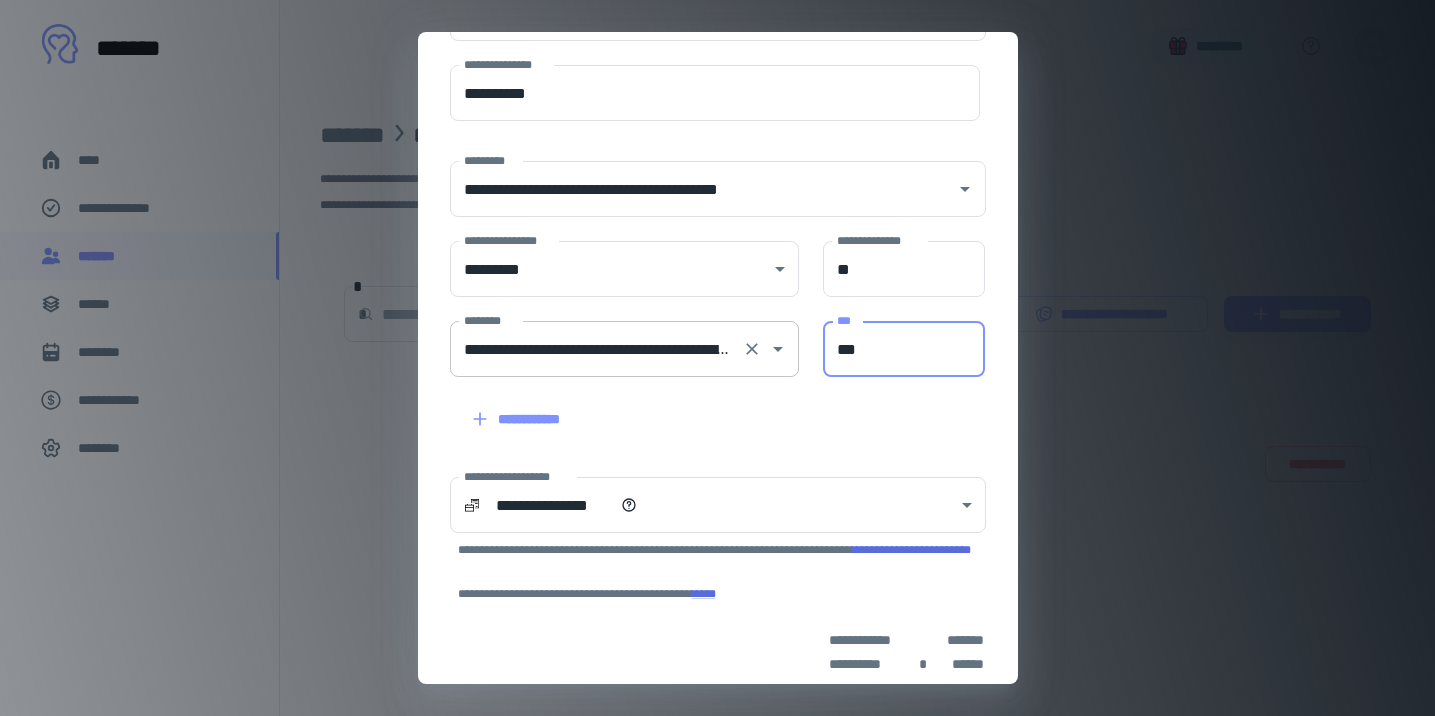 type on "***" 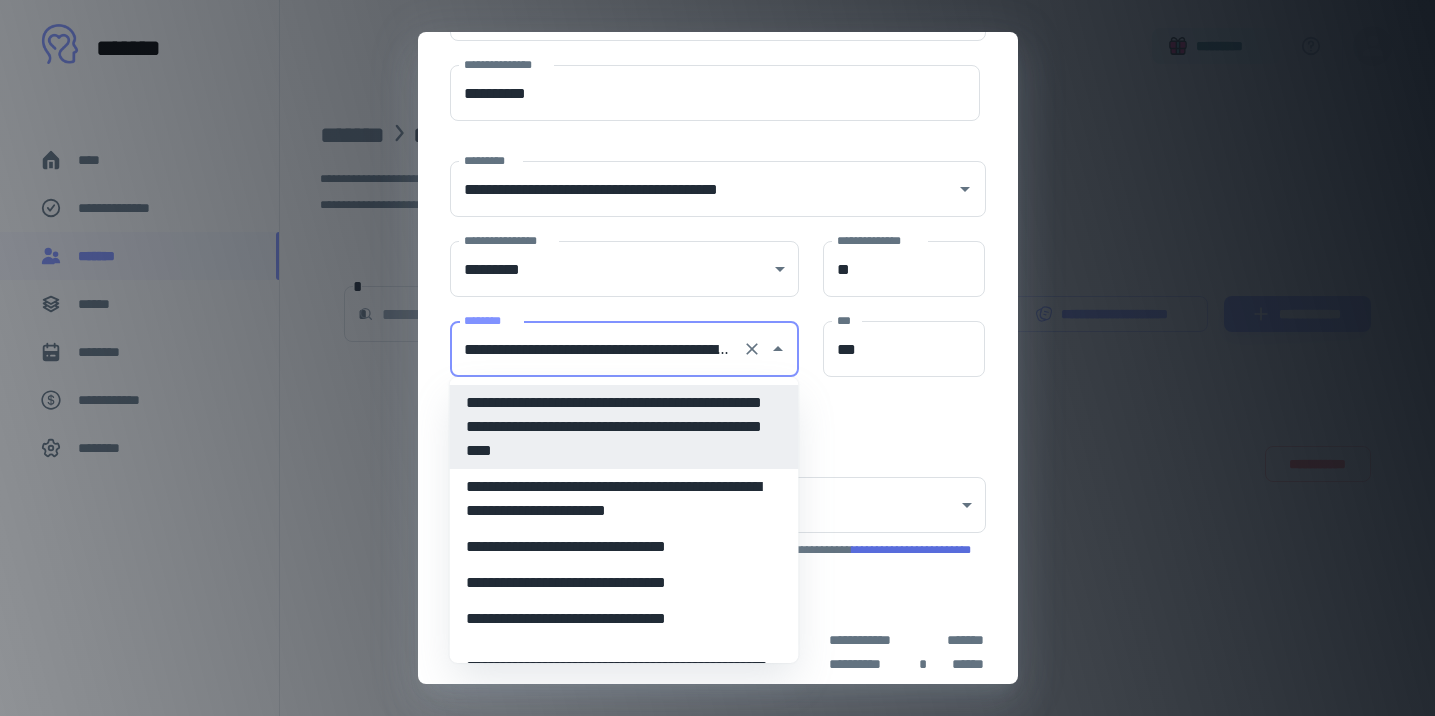 click on "**********" at bounding box center (596, 349) 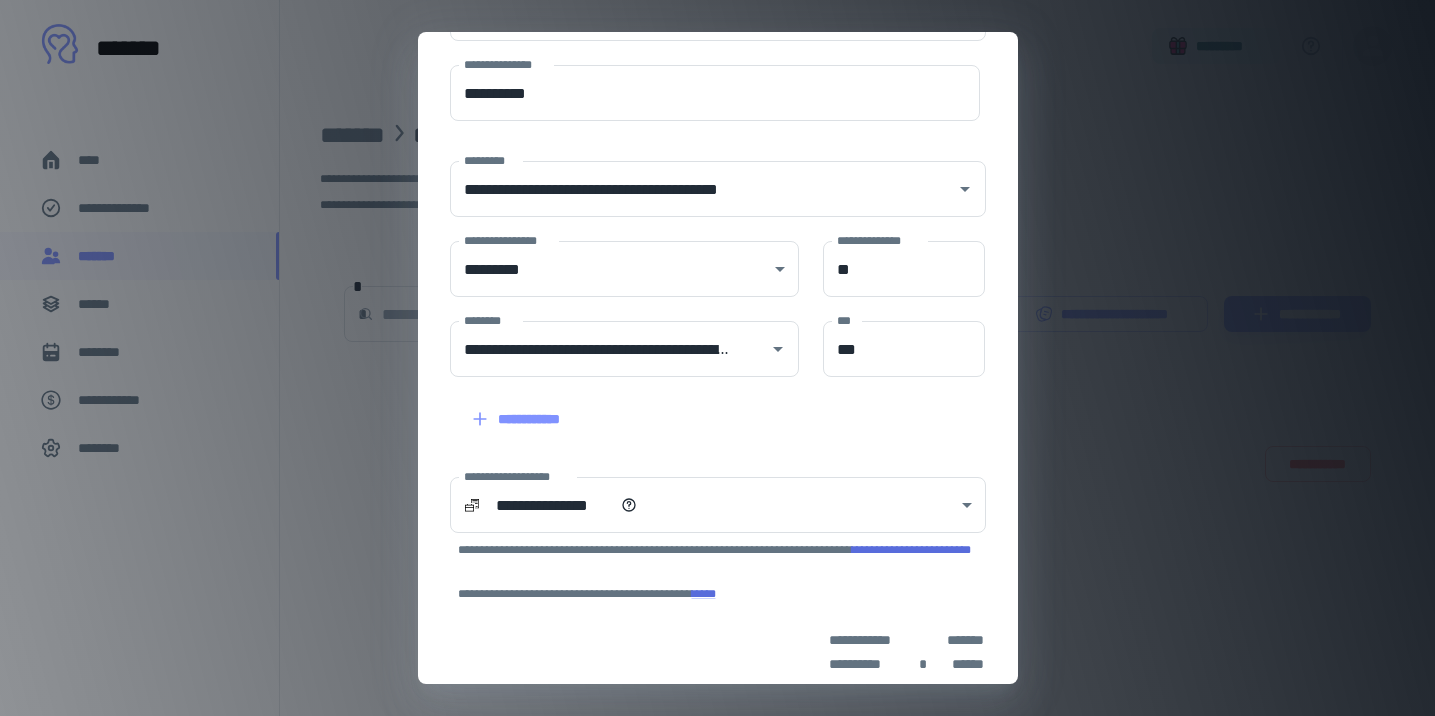 click on "**********" at bounding box center [706, 407] 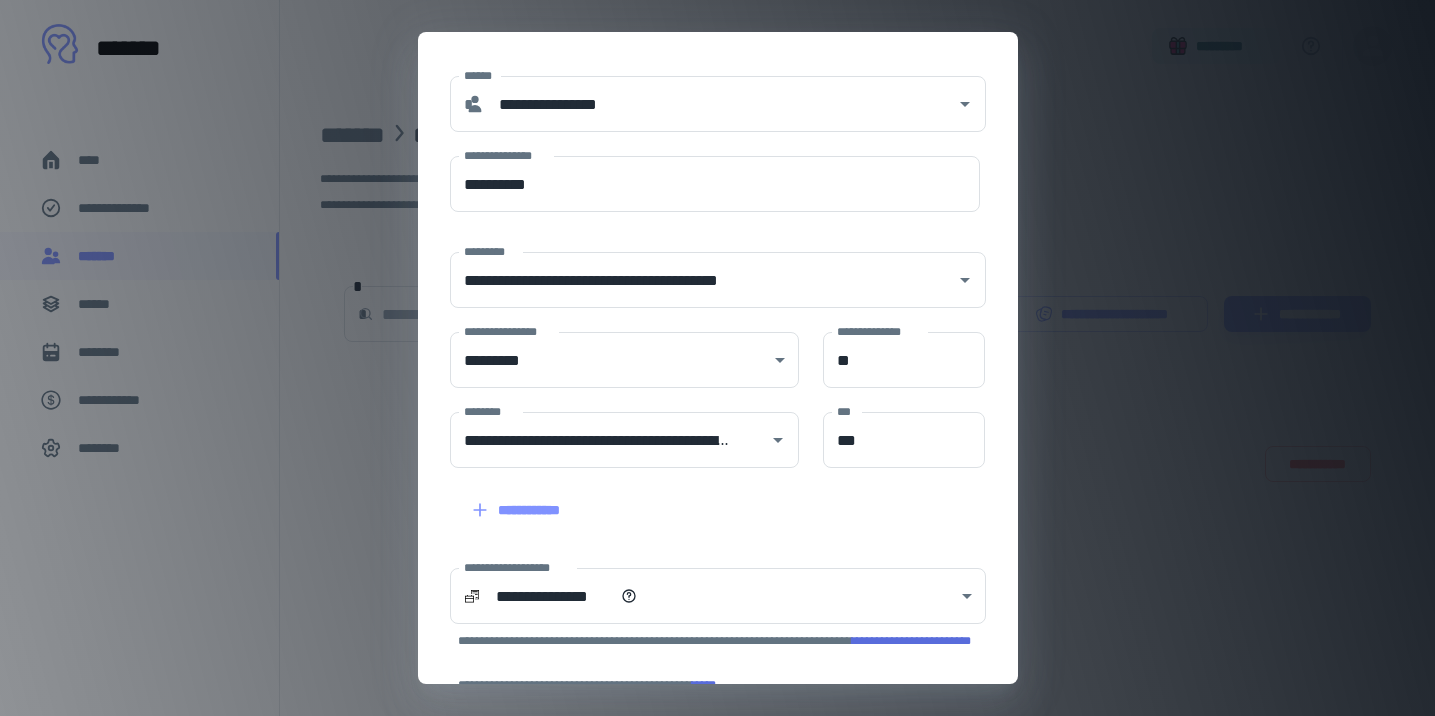 scroll, scrollTop: 49, scrollLeft: 0, axis: vertical 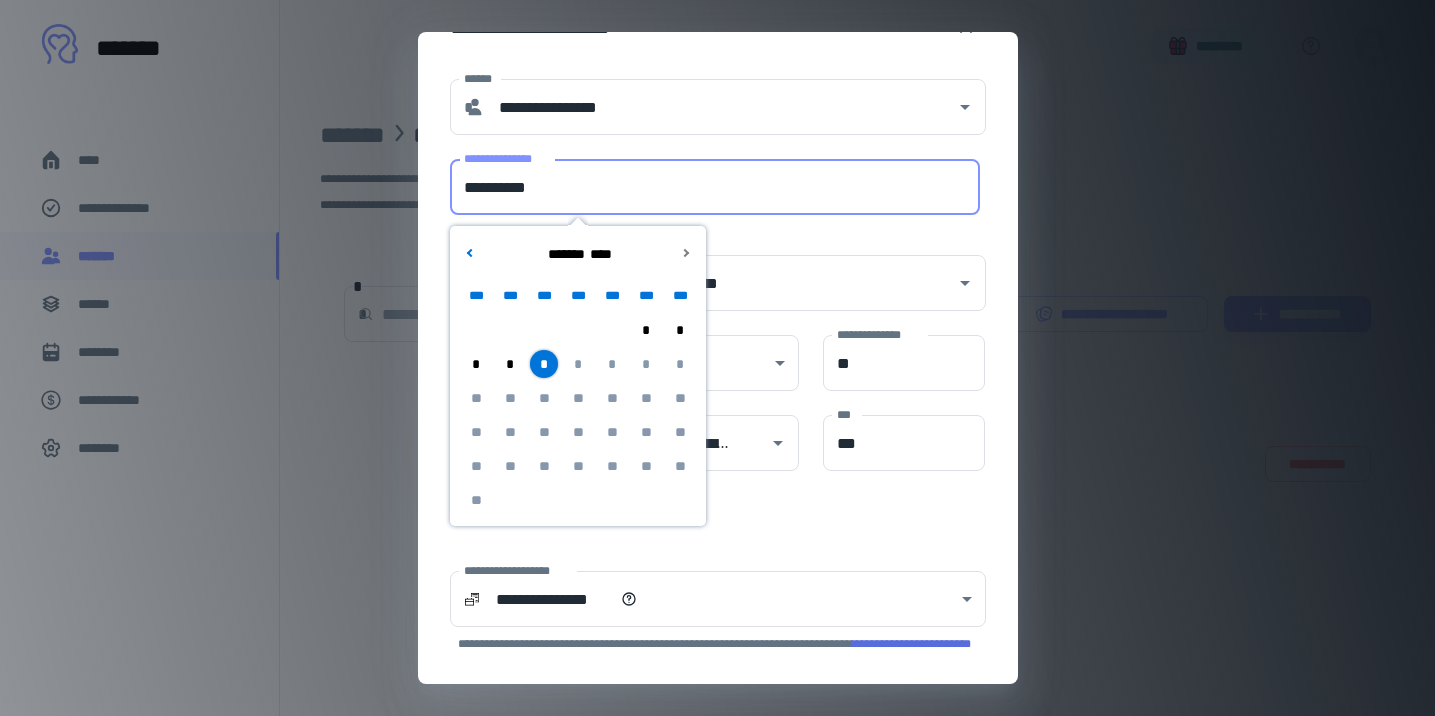 click on "**********" at bounding box center [715, 187] 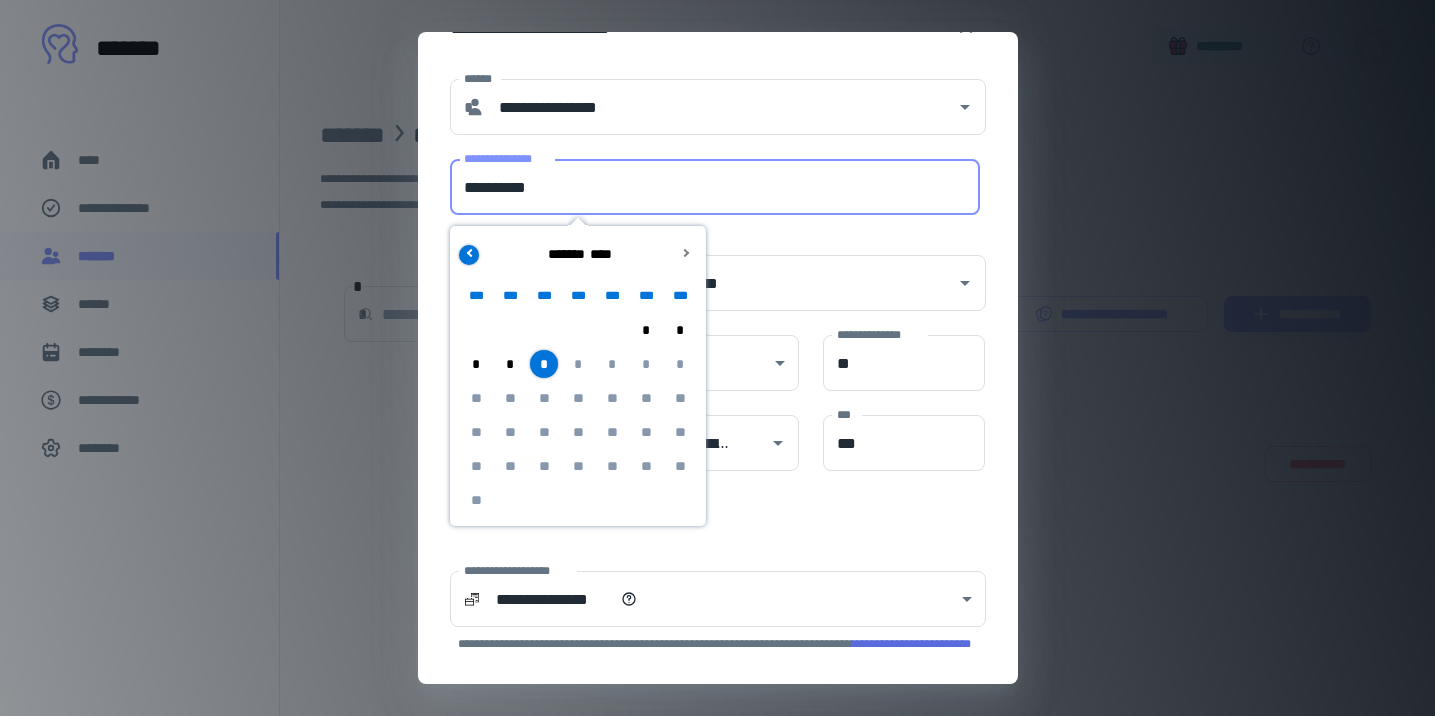 click at bounding box center [469, 255] 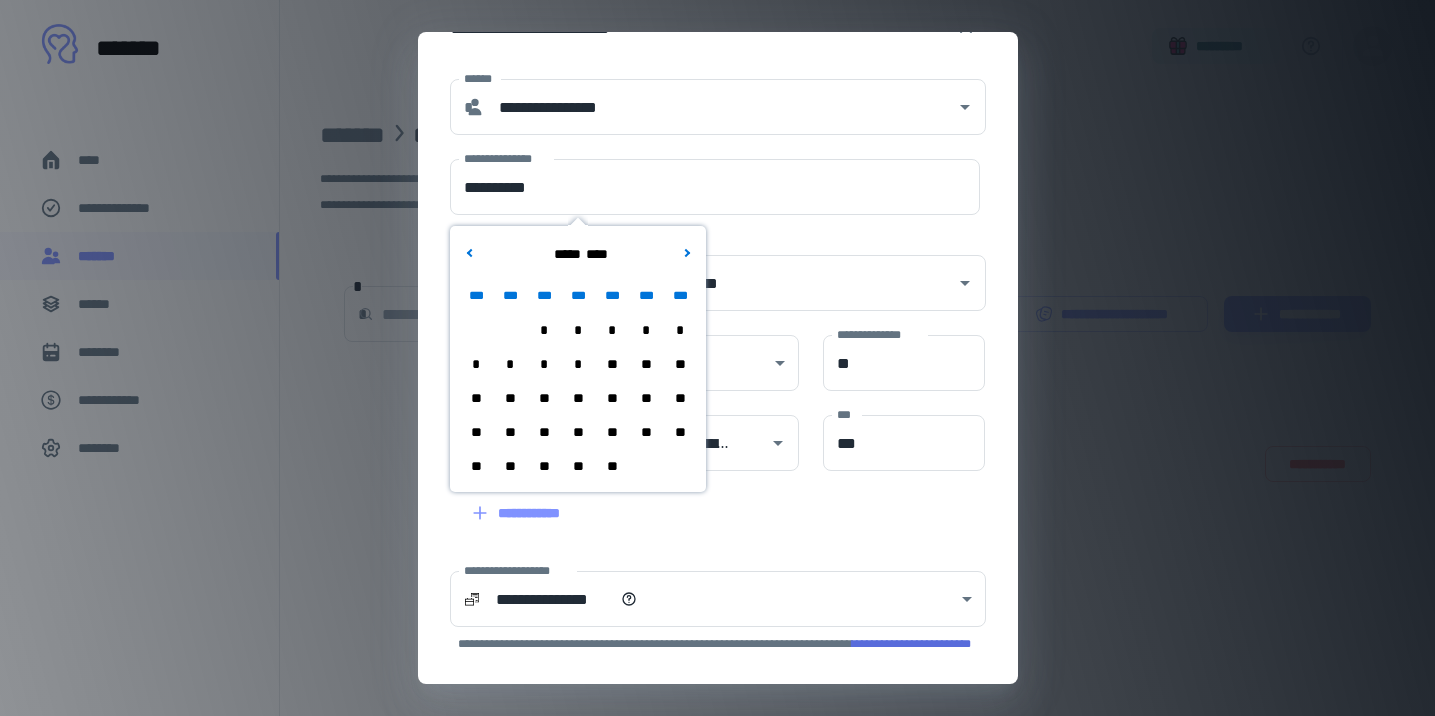 click on "*" at bounding box center [544, 330] 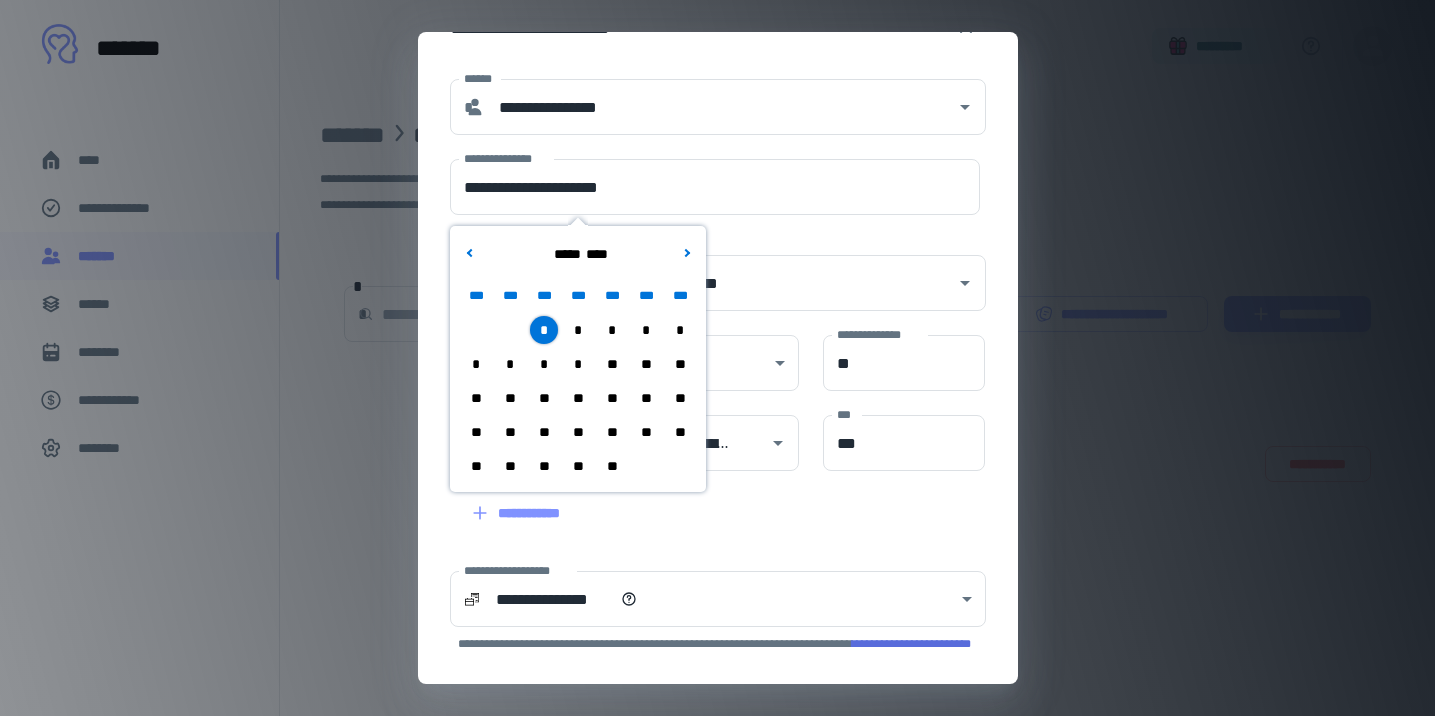 click on "**********" at bounding box center [706, 271] 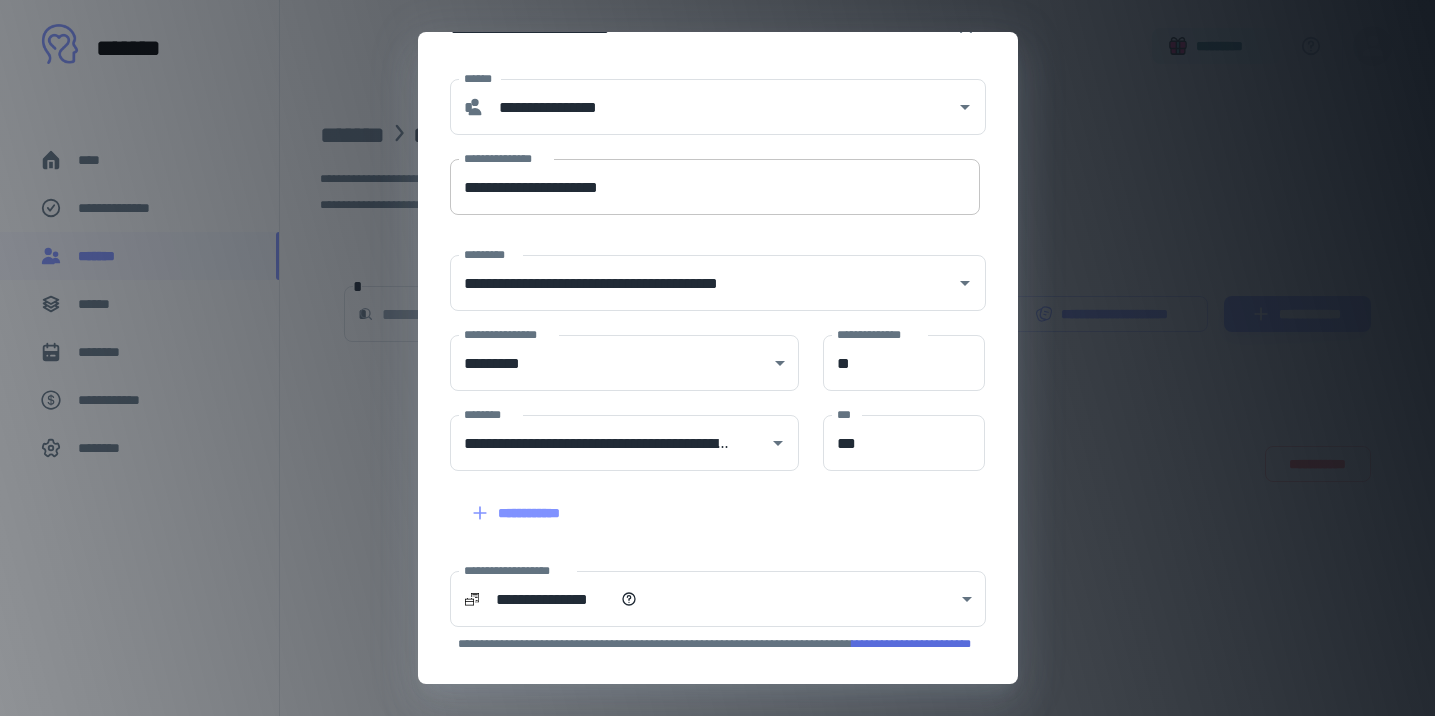 click on "**********" at bounding box center [715, 187] 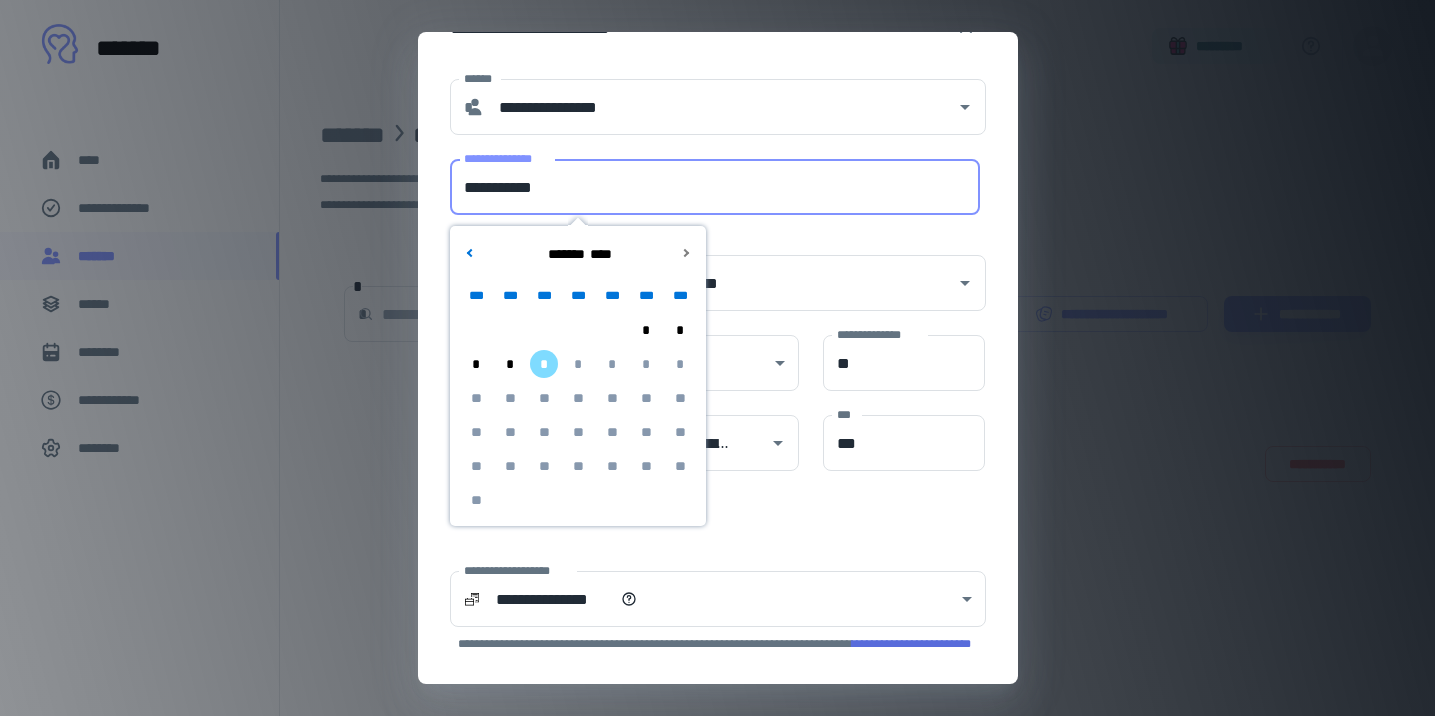 click on "**********" at bounding box center [706, 271] 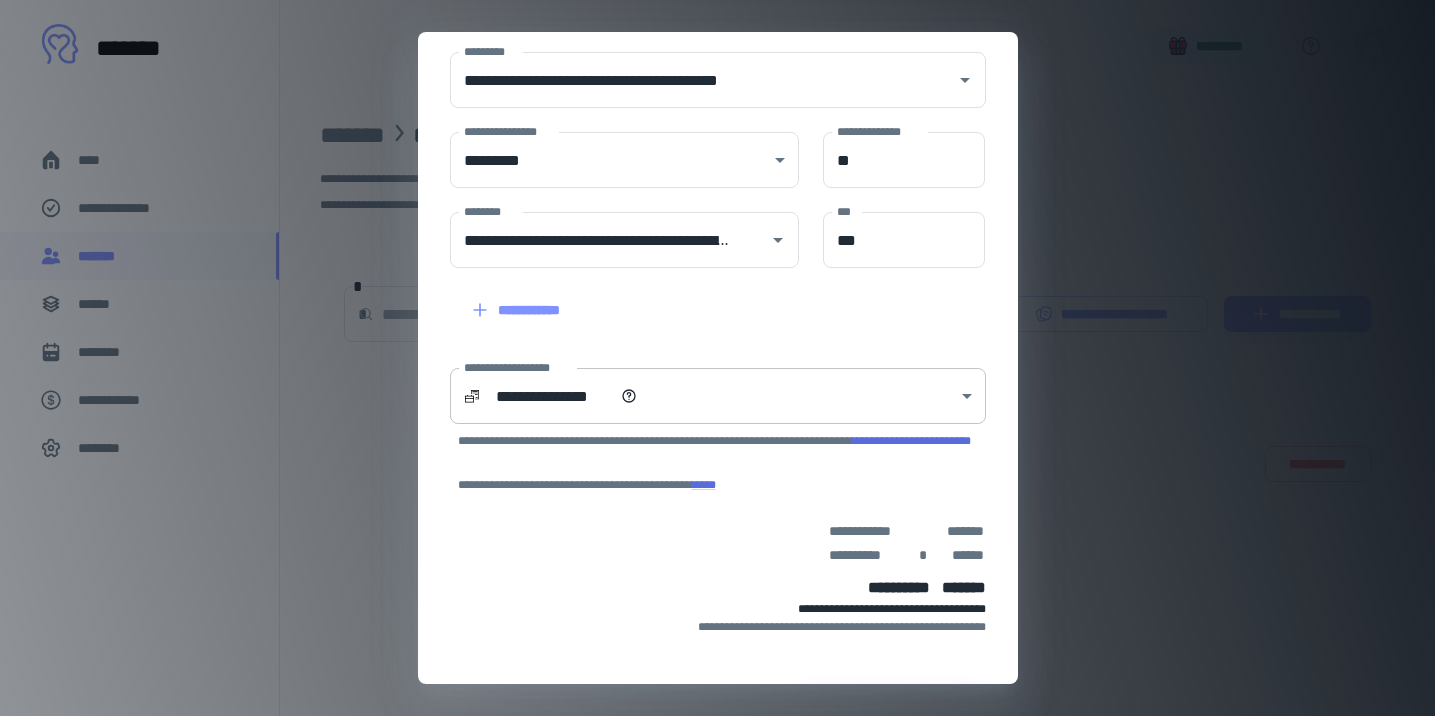scroll, scrollTop: 273, scrollLeft: 0, axis: vertical 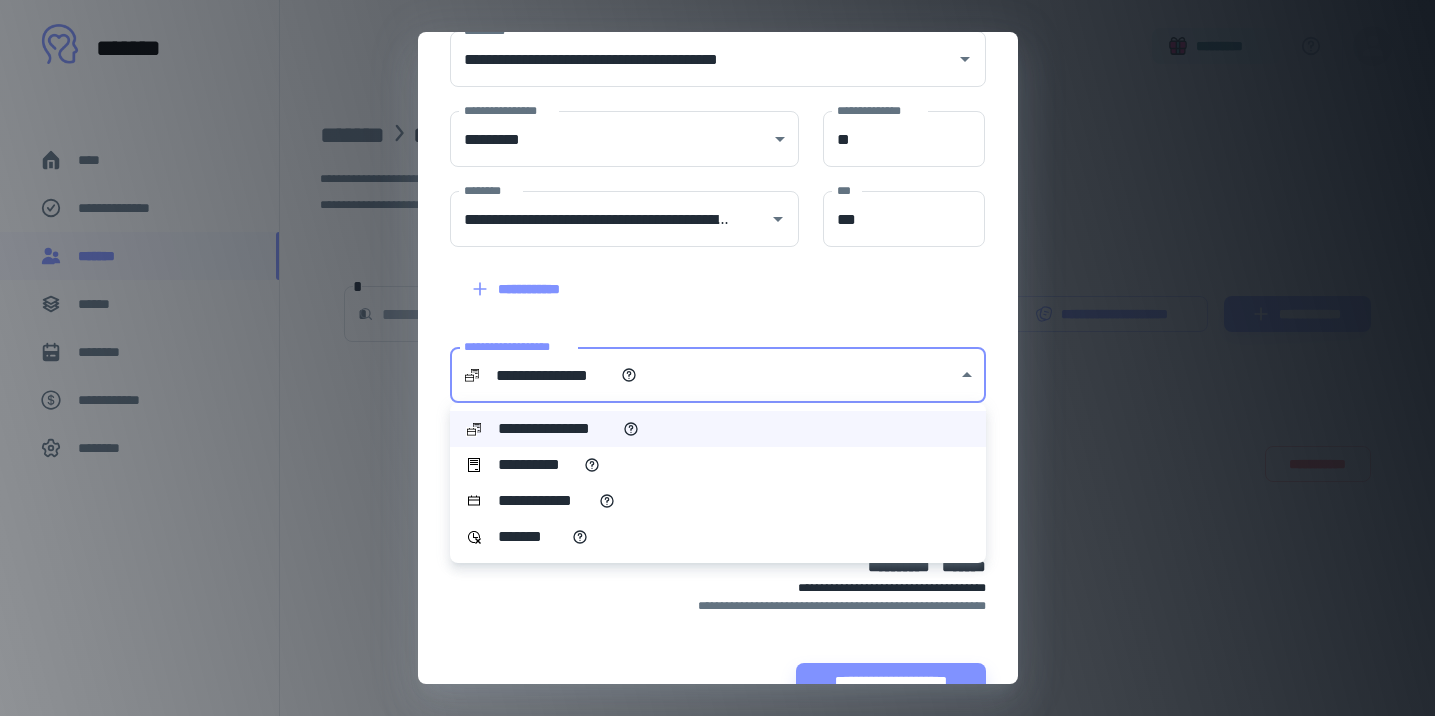 click on "**********" at bounding box center (717, 358) 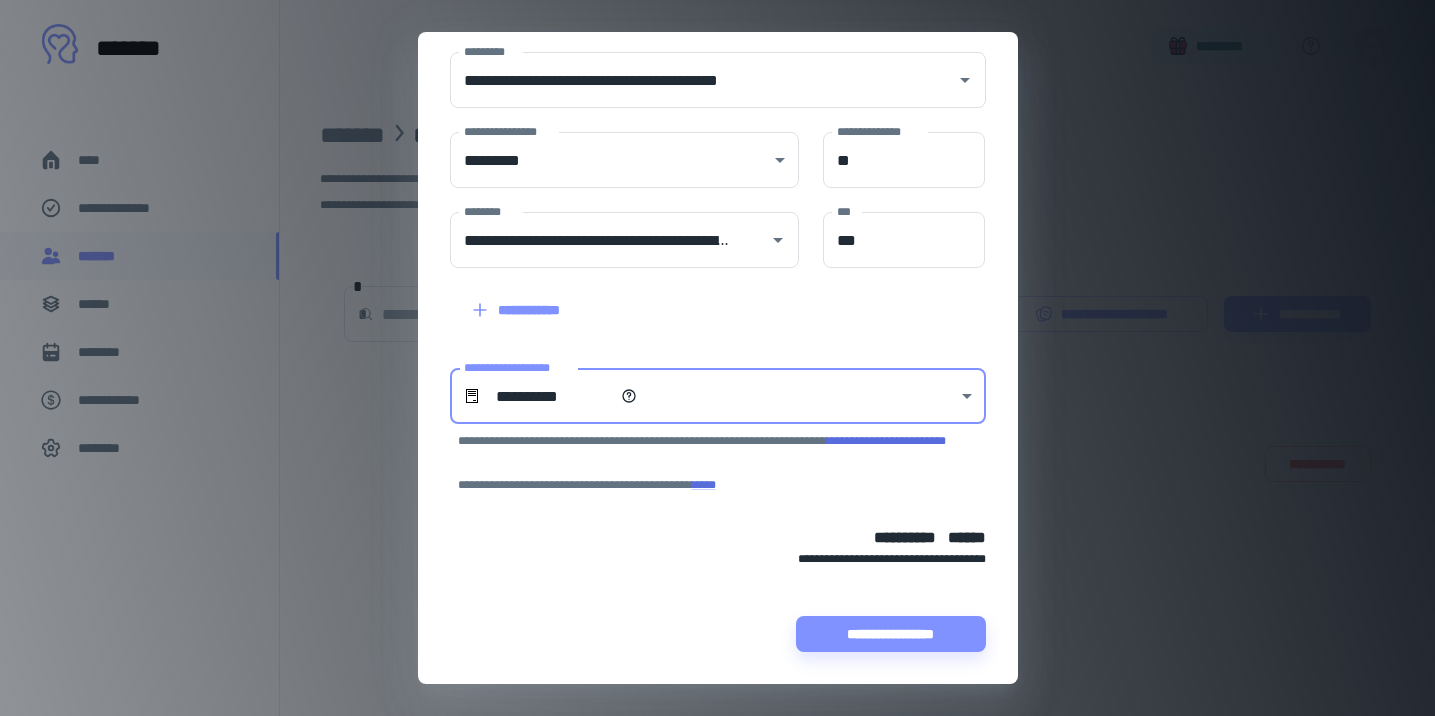 scroll, scrollTop: 252, scrollLeft: 0, axis: vertical 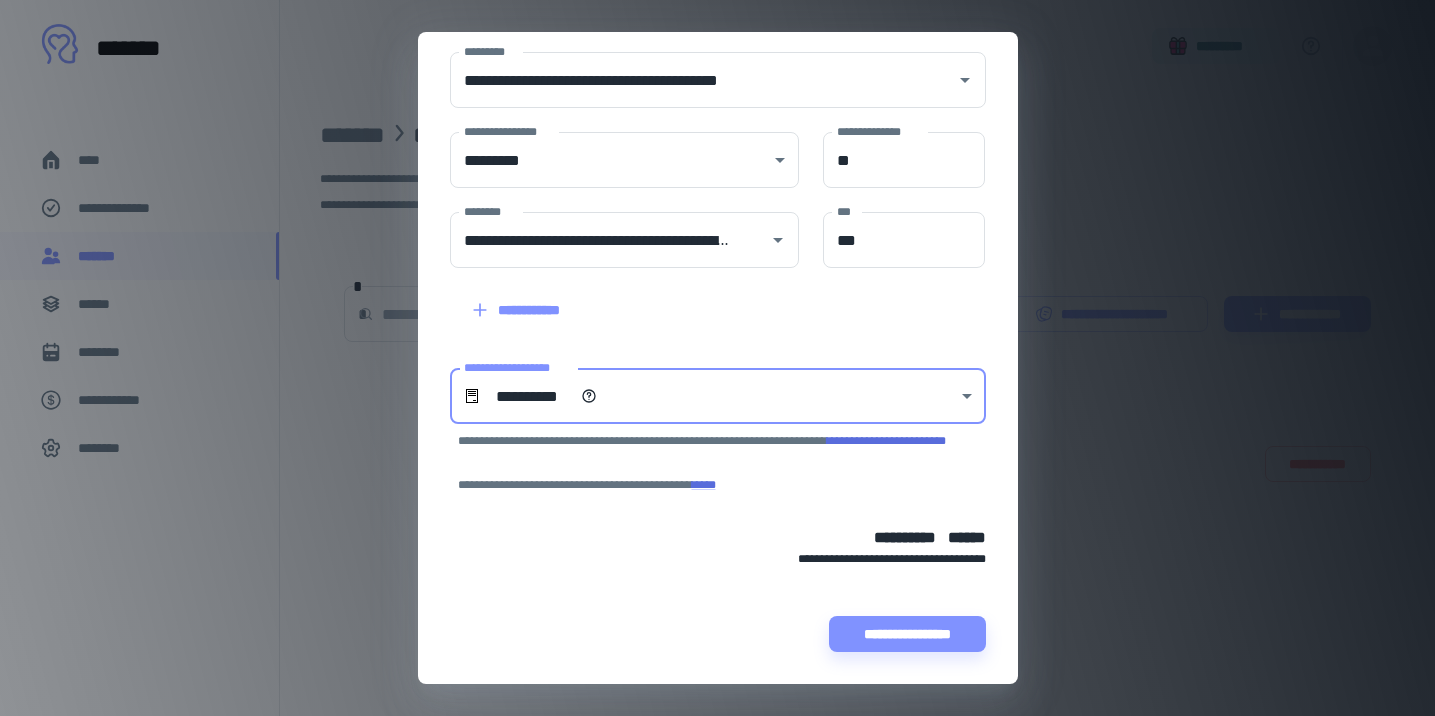 click on "**********" at bounding box center (717, 358) 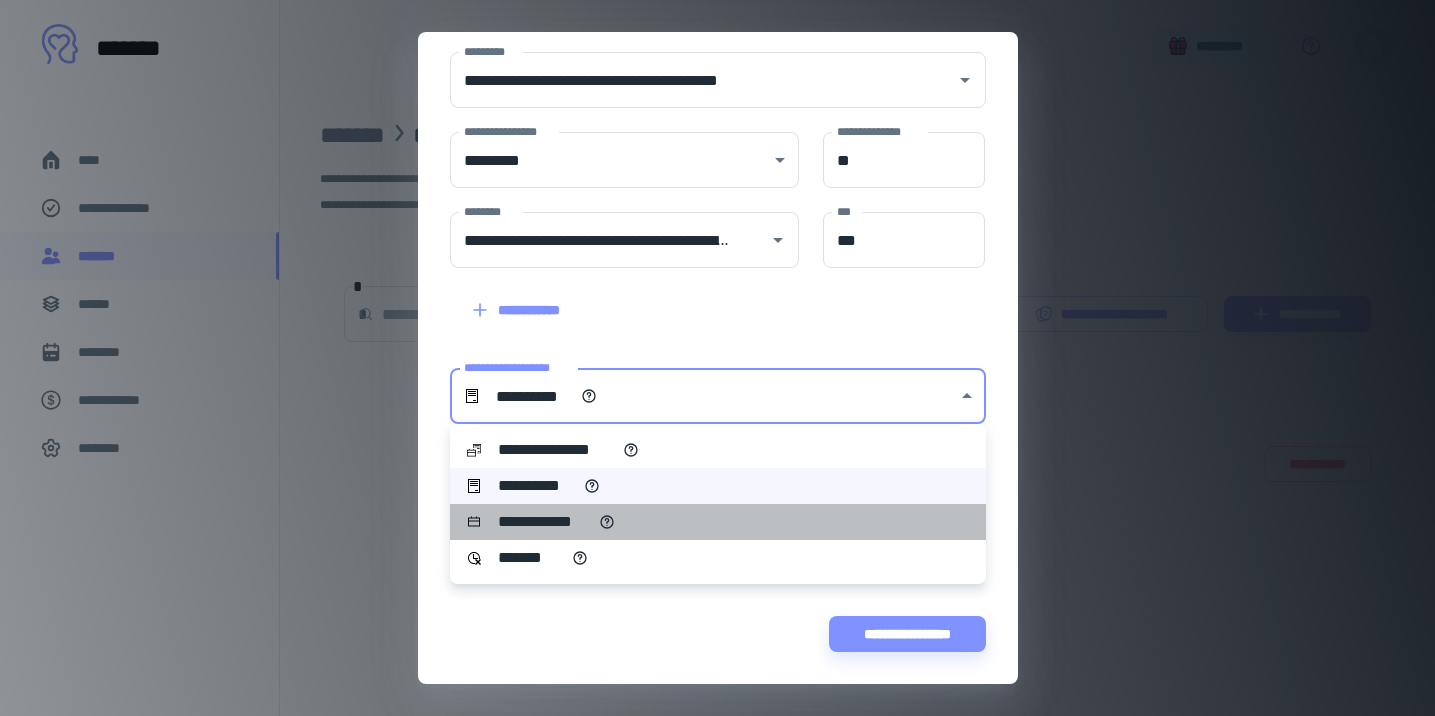 click on "**********" at bounding box center [544, 522] 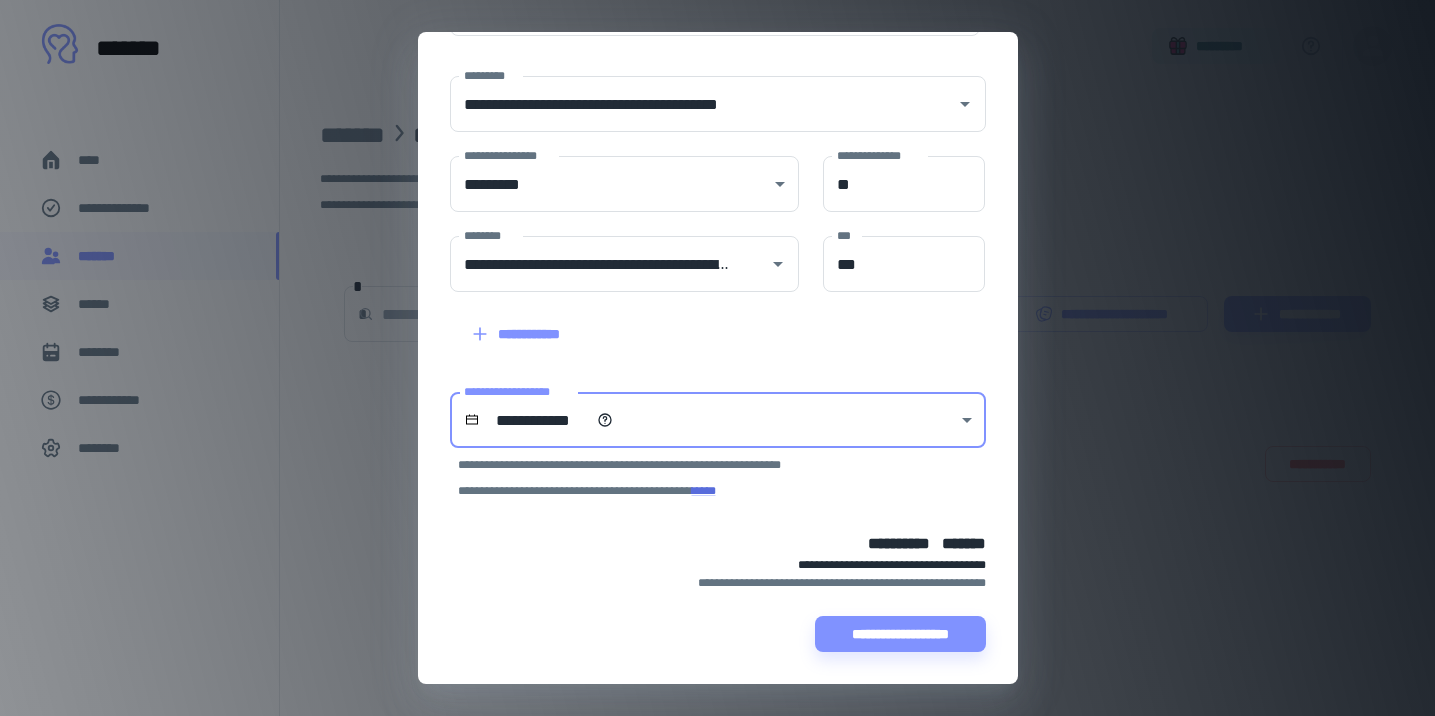 click on "**********" at bounding box center [717, 358] 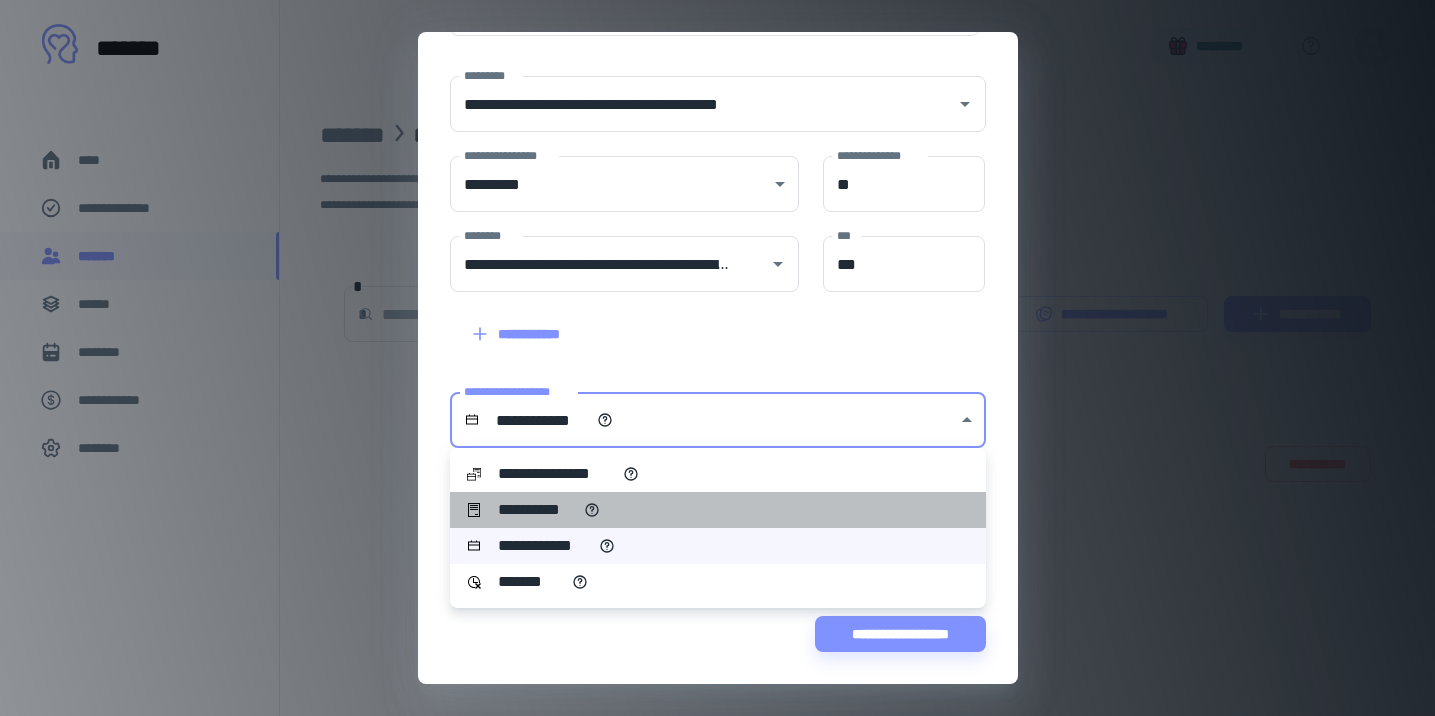click on "**********" at bounding box center [537, 510] 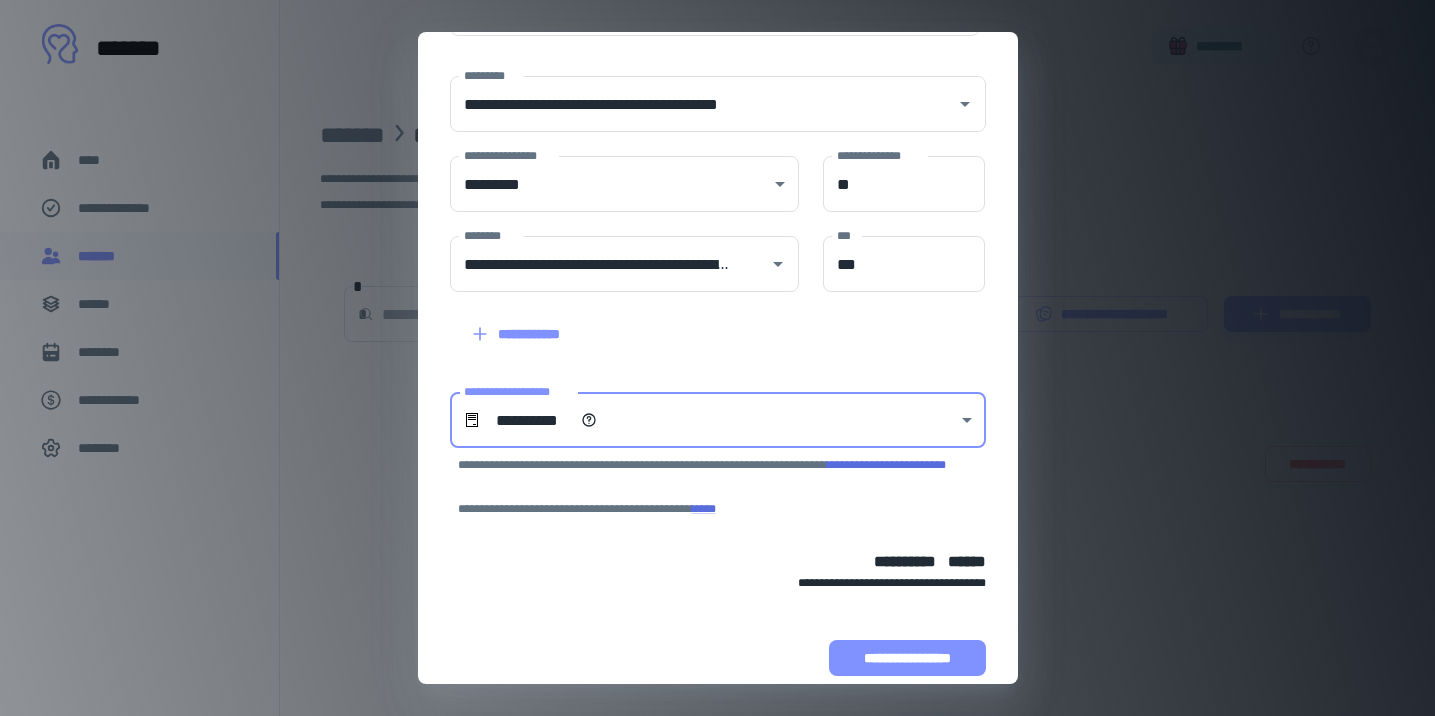 click on "**********" at bounding box center [907, 658] 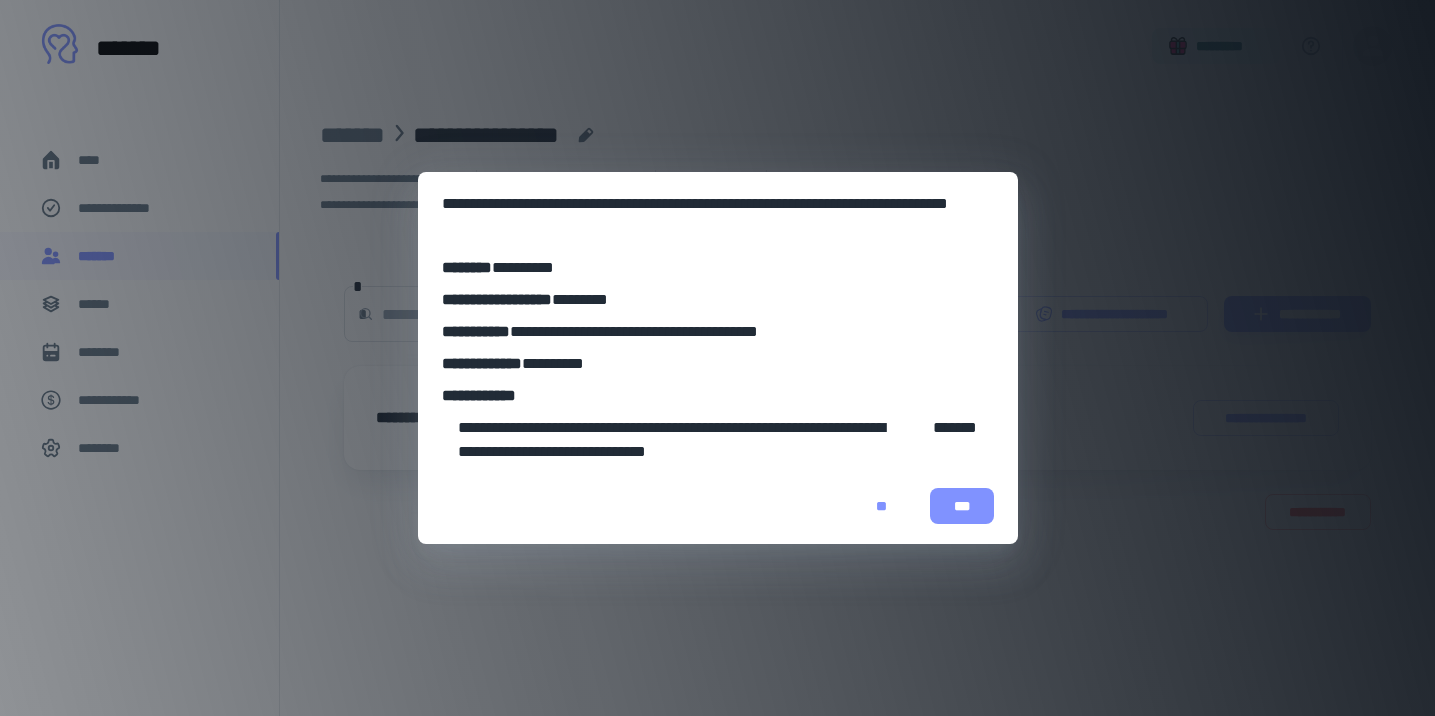 click on "***" at bounding box center [962, 506] 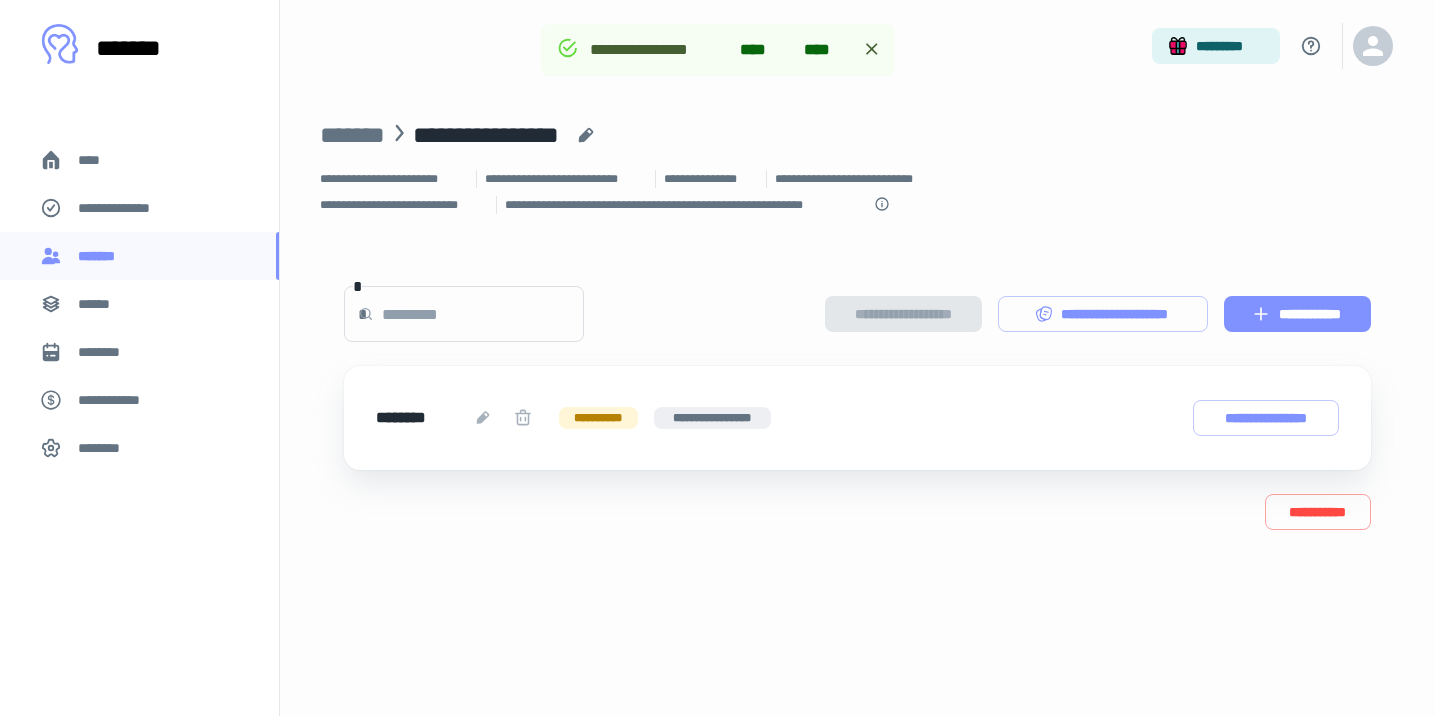 click on "**********" at bounding box center [1297, 314] 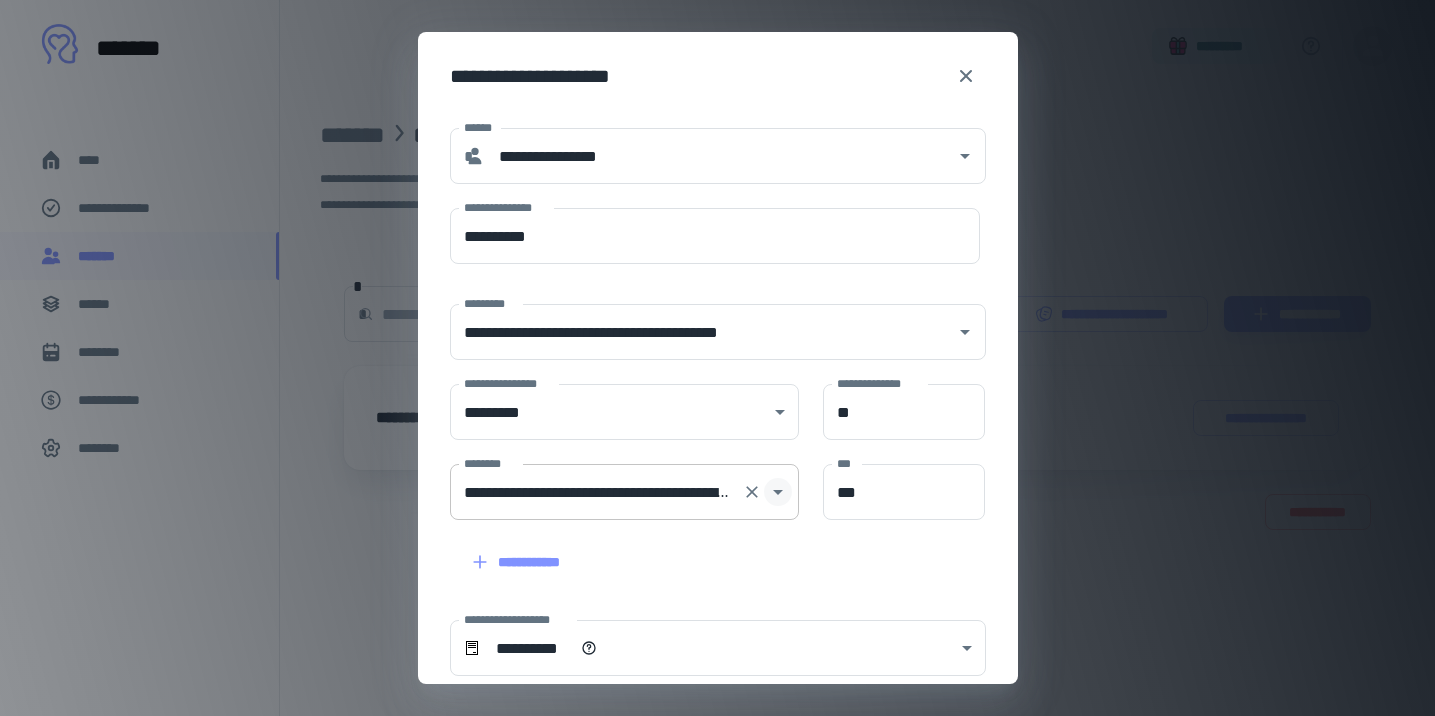 click 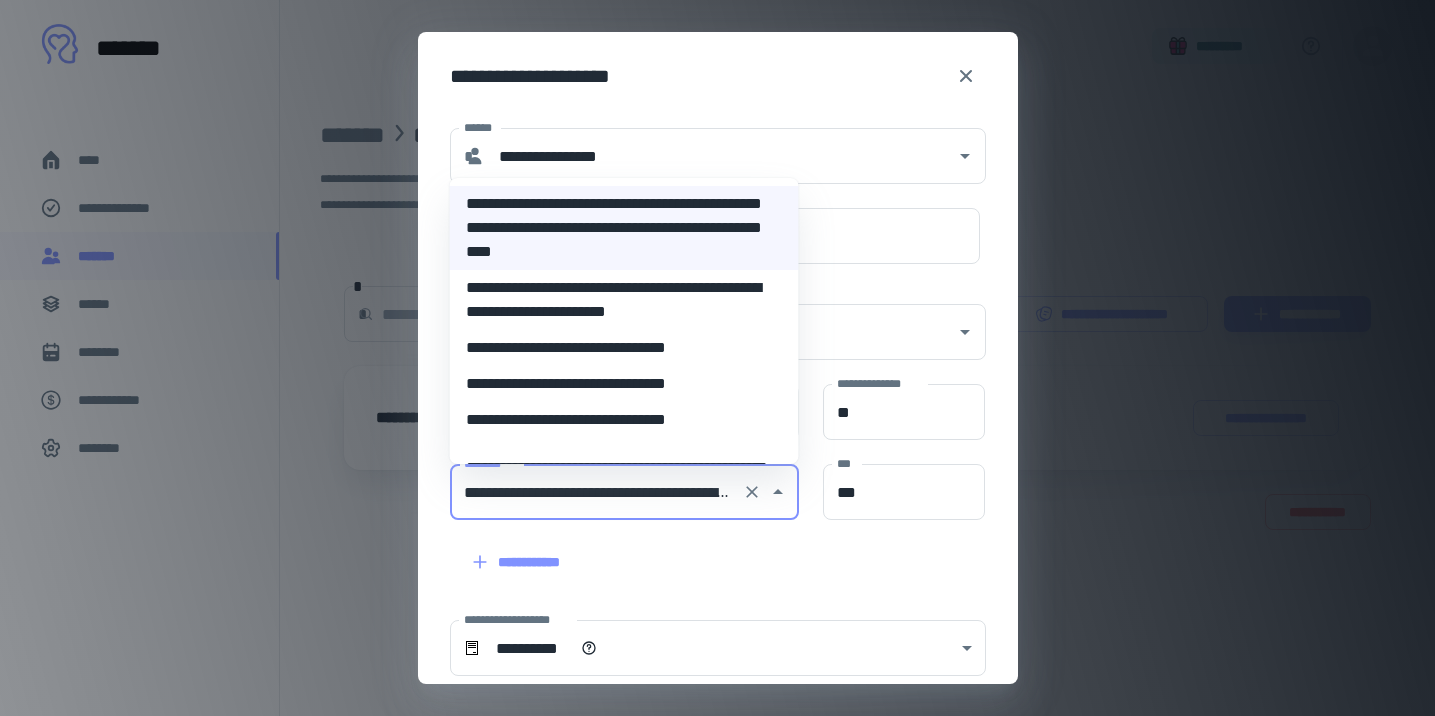 click on "**********" at bounding box center [624, 420] 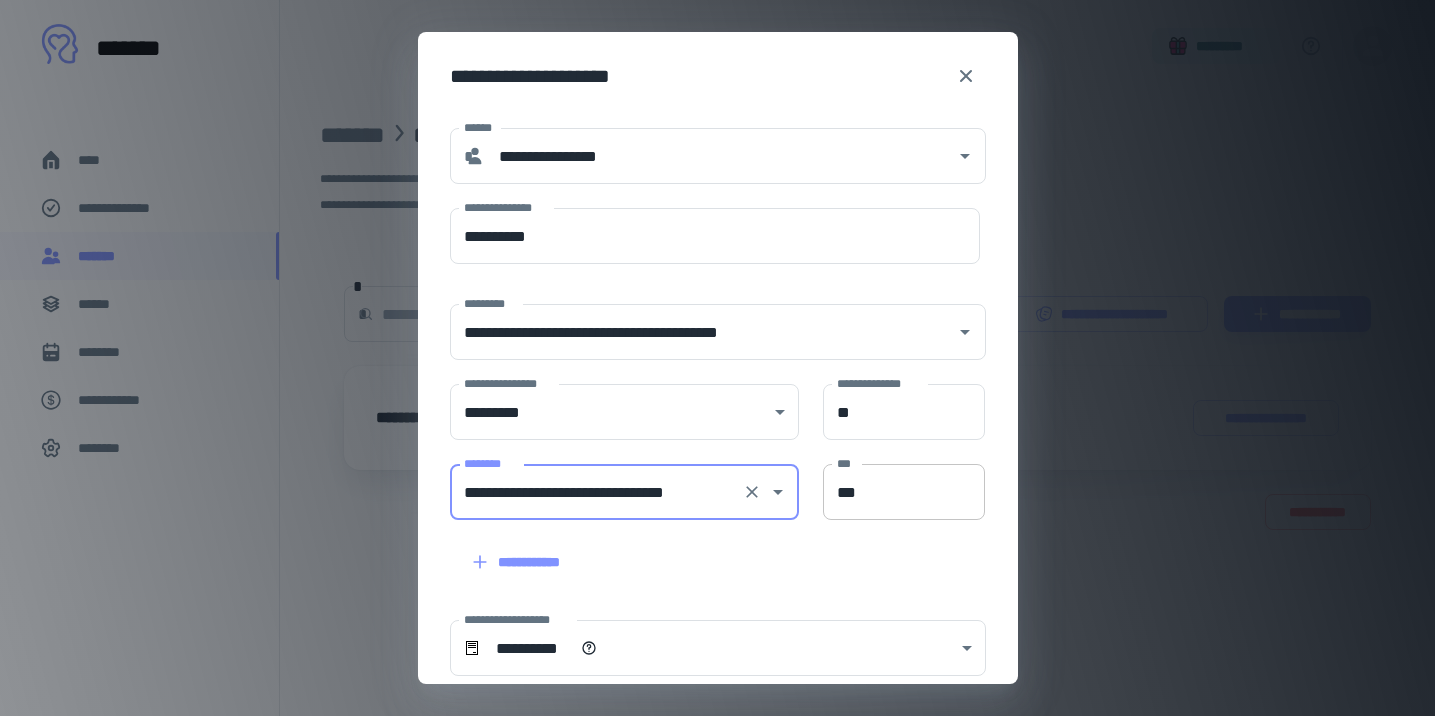 click on "***" at bounding box center [904, 492] 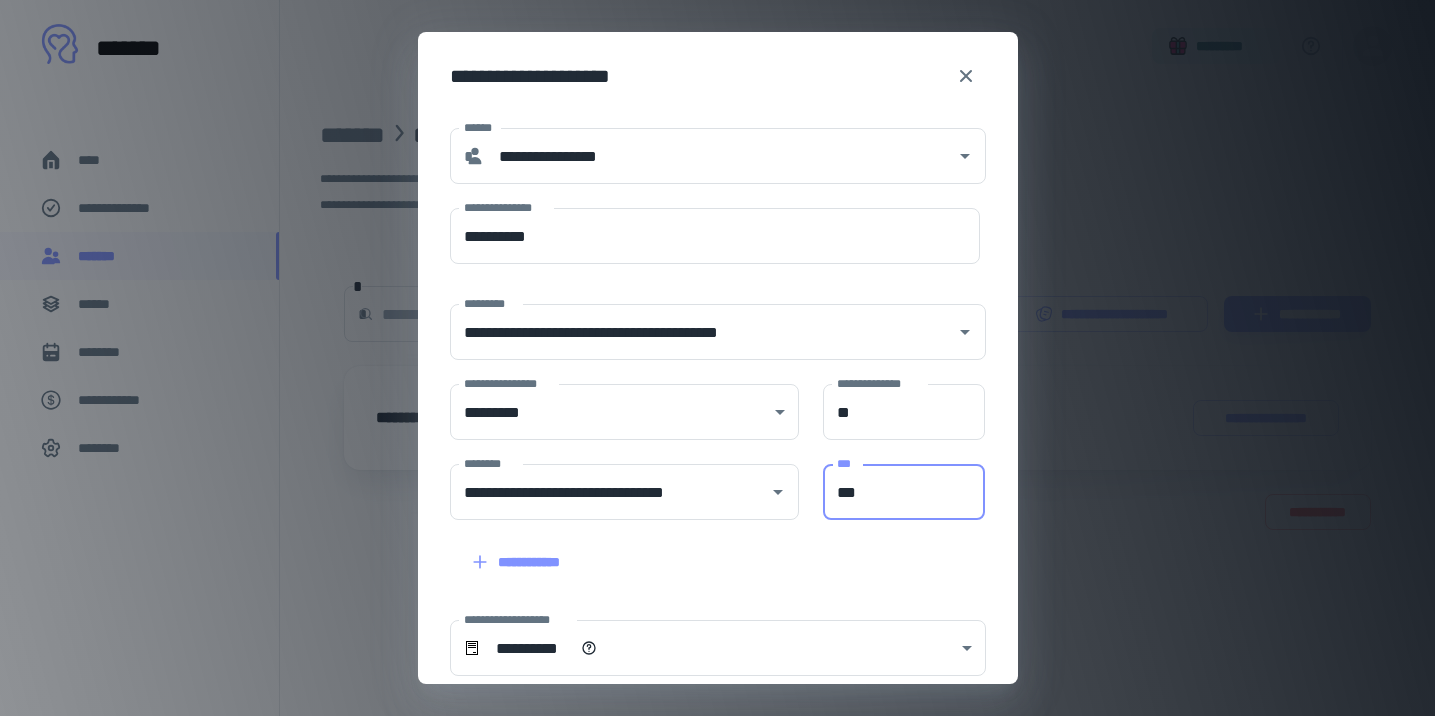 drag, startPoint x: 897, startPoint y: 493, endPoint x: 824, endPoint y: 489, distance: 73.109505 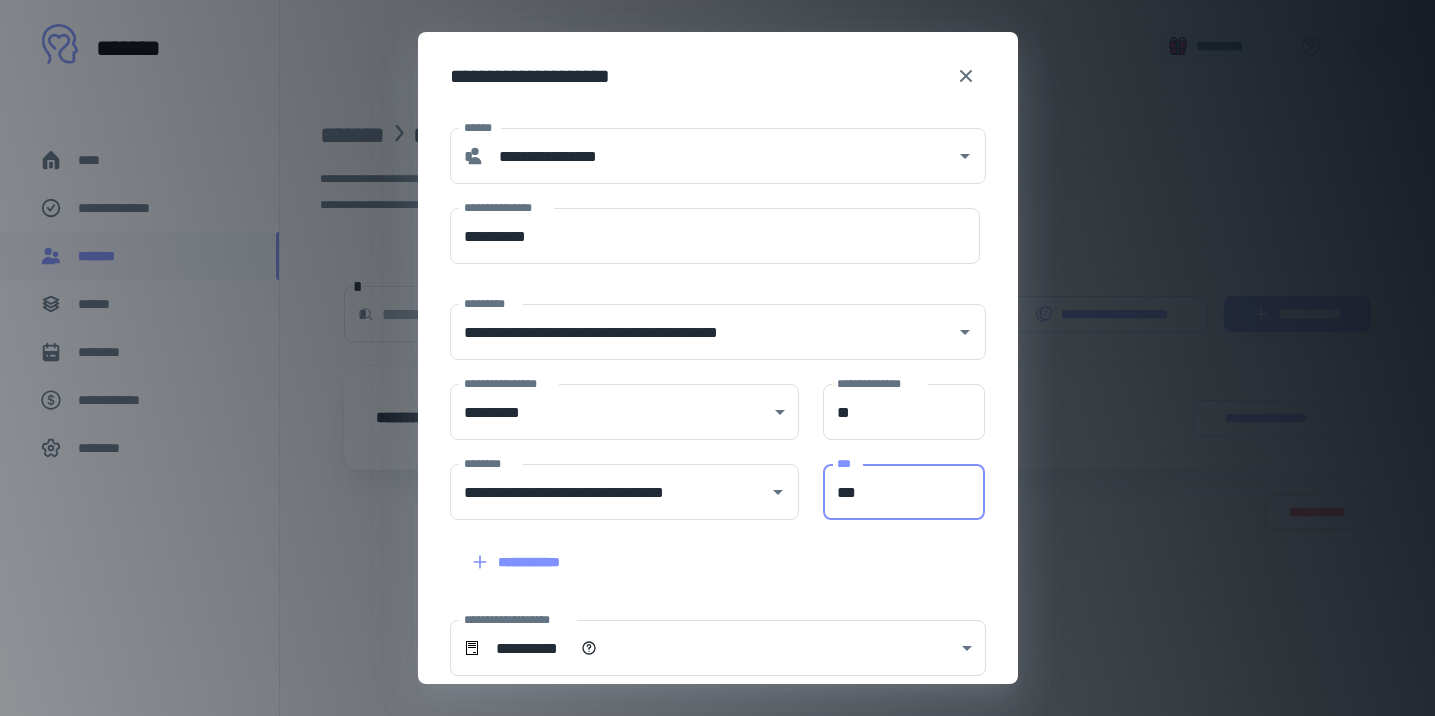 click on "***" at bounding box center (904, 492) 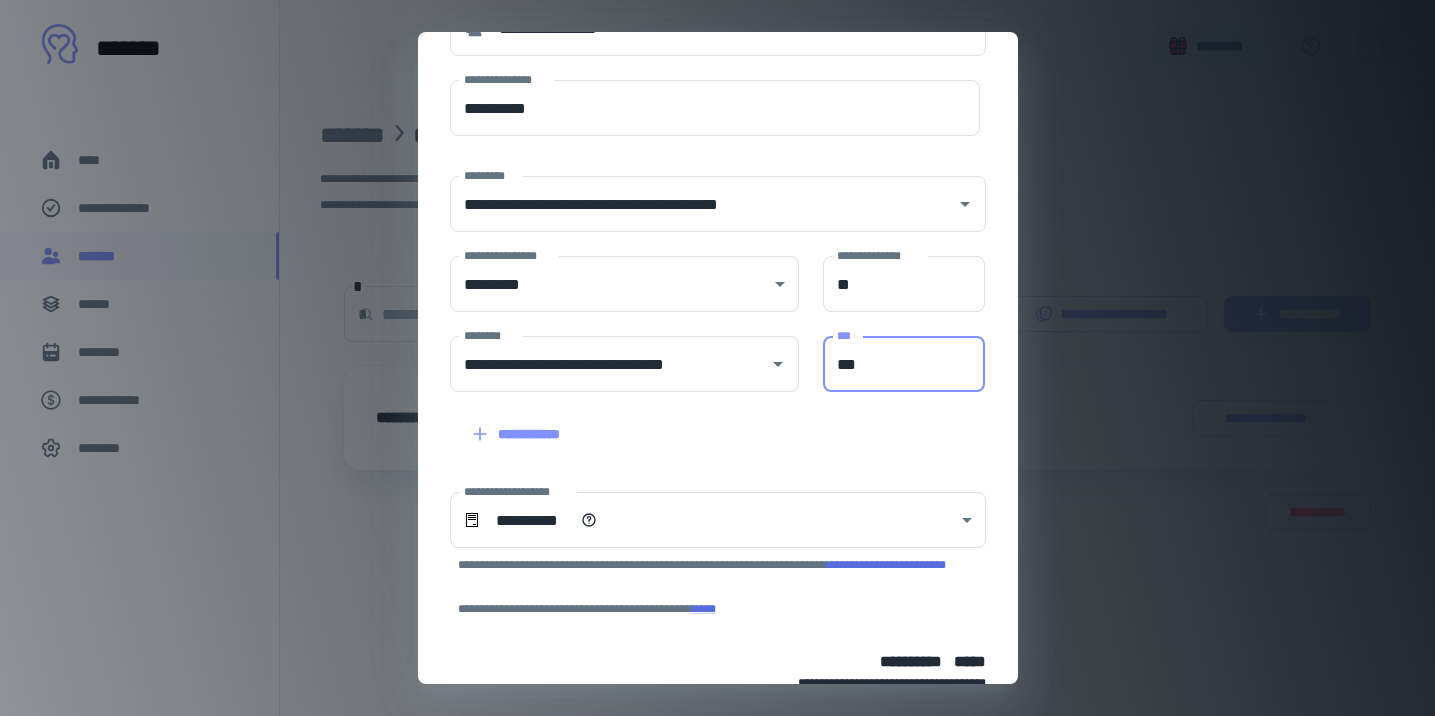 scroll, scrollTop: 84, scrollLeft: 0, axis: vertical 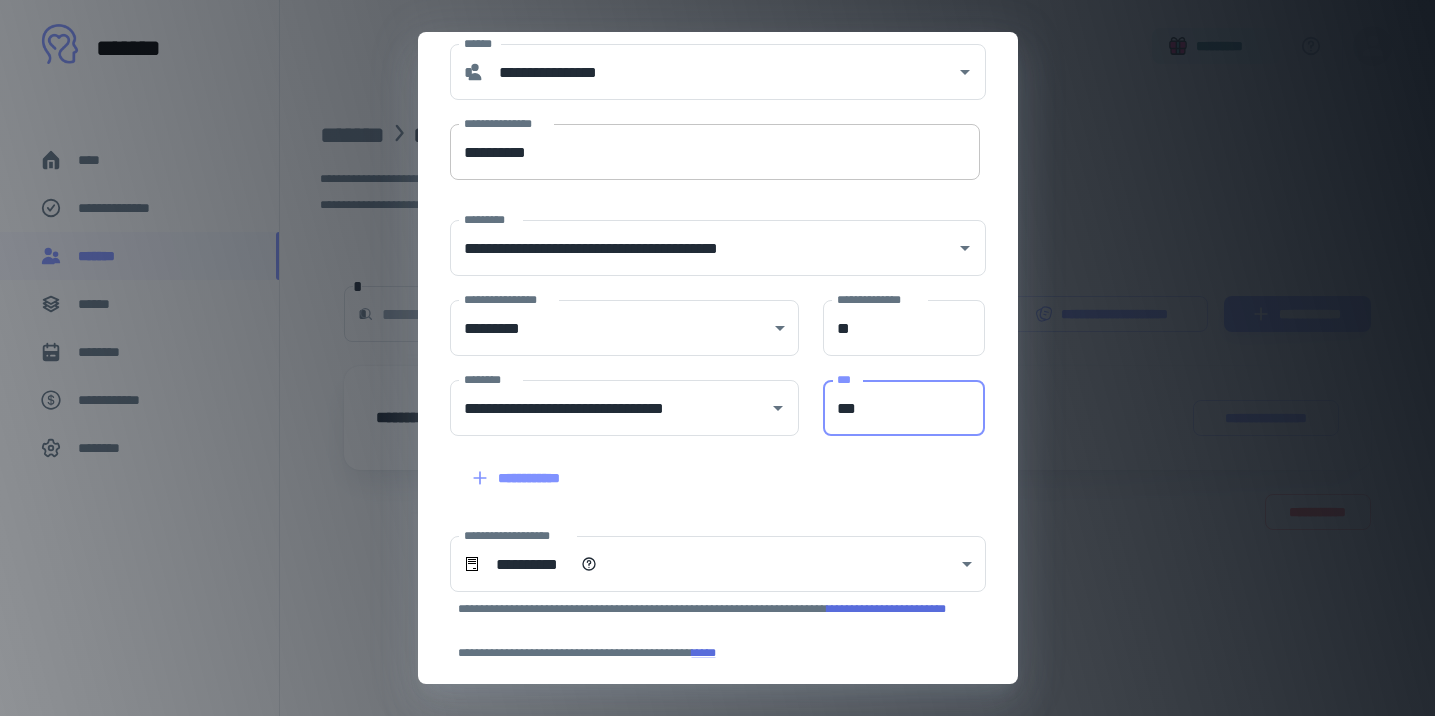 type on "***" 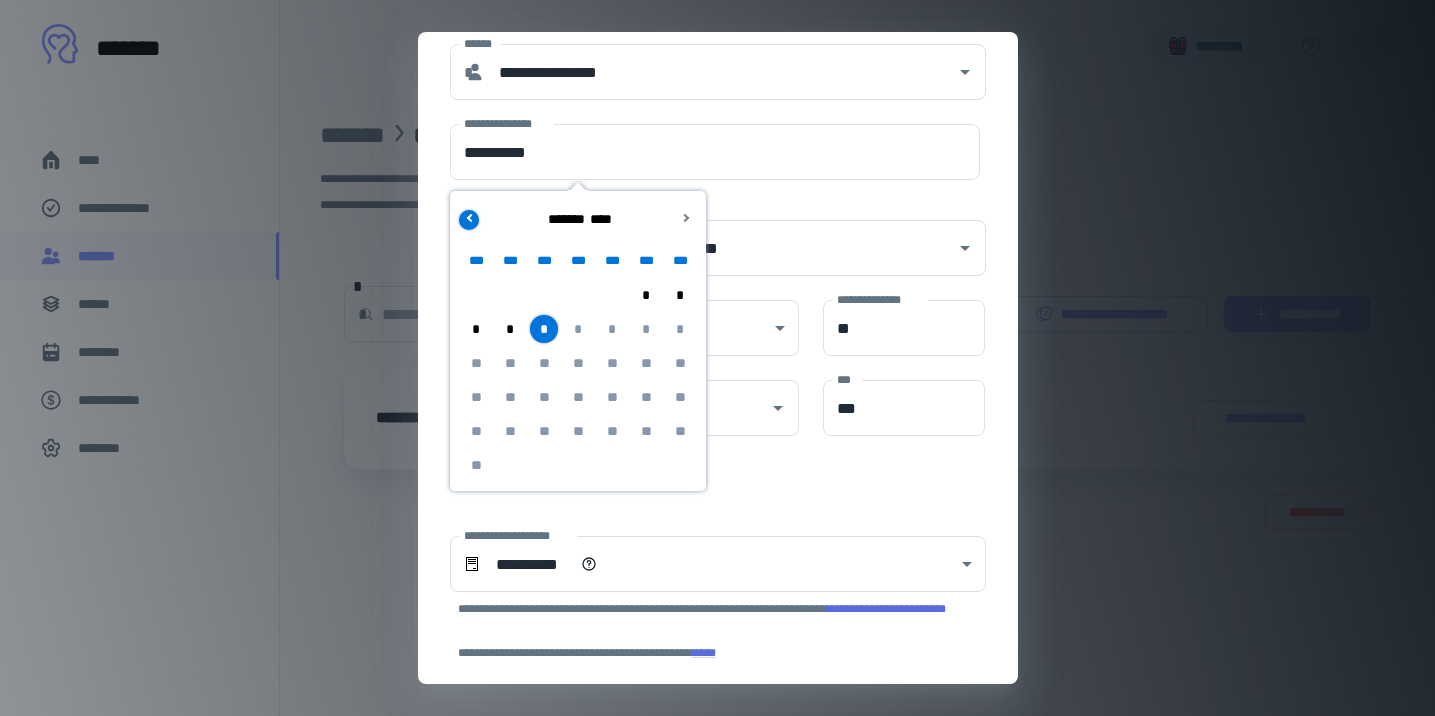 click at bounding box center (469, 220) 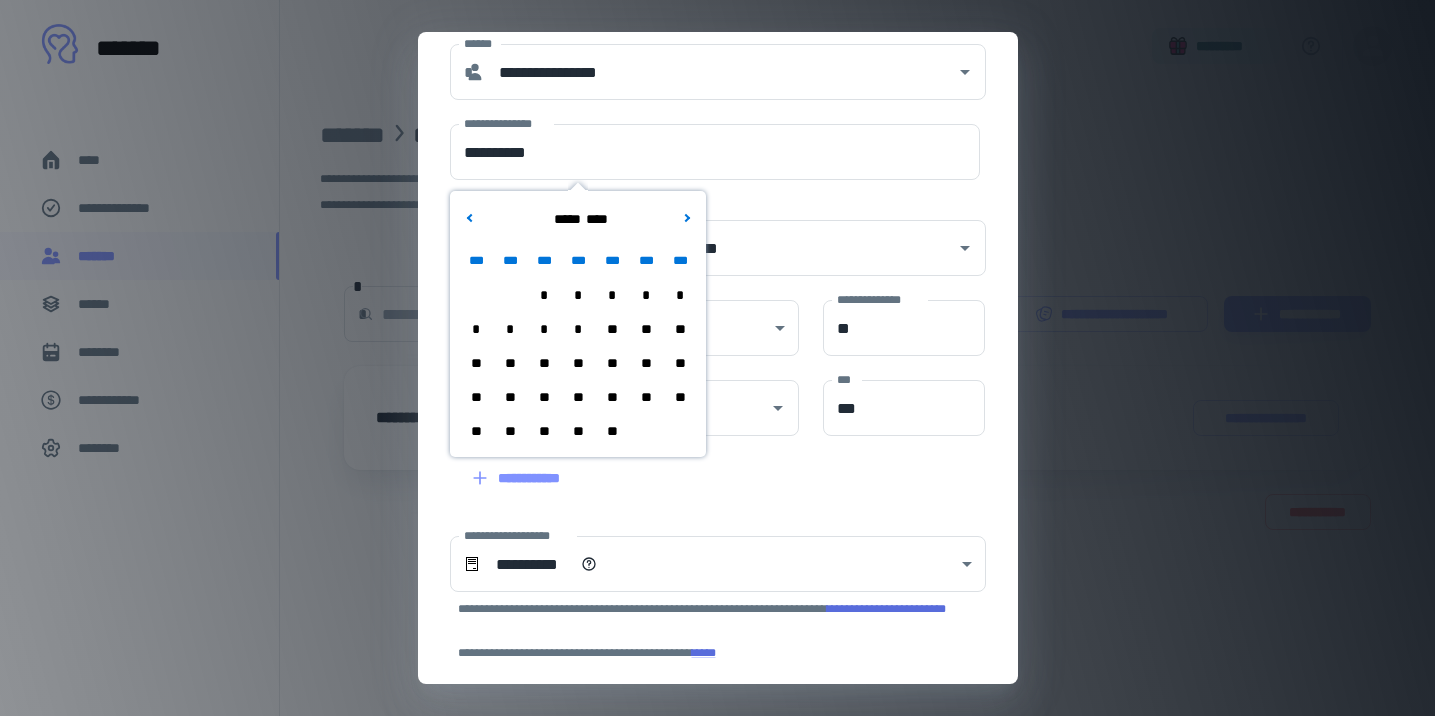 click on "*" at bounding box center [544, 329] 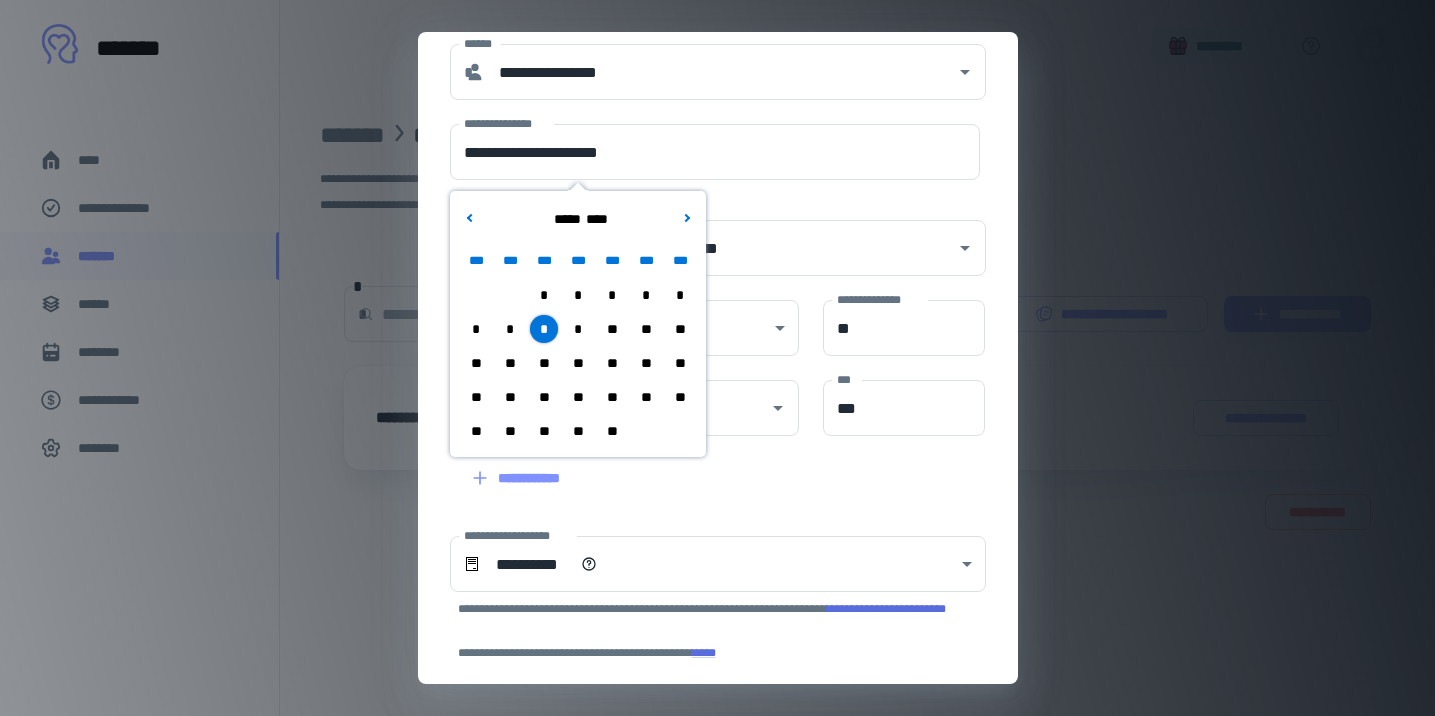 click on "**" at bounding box center (612, 363) 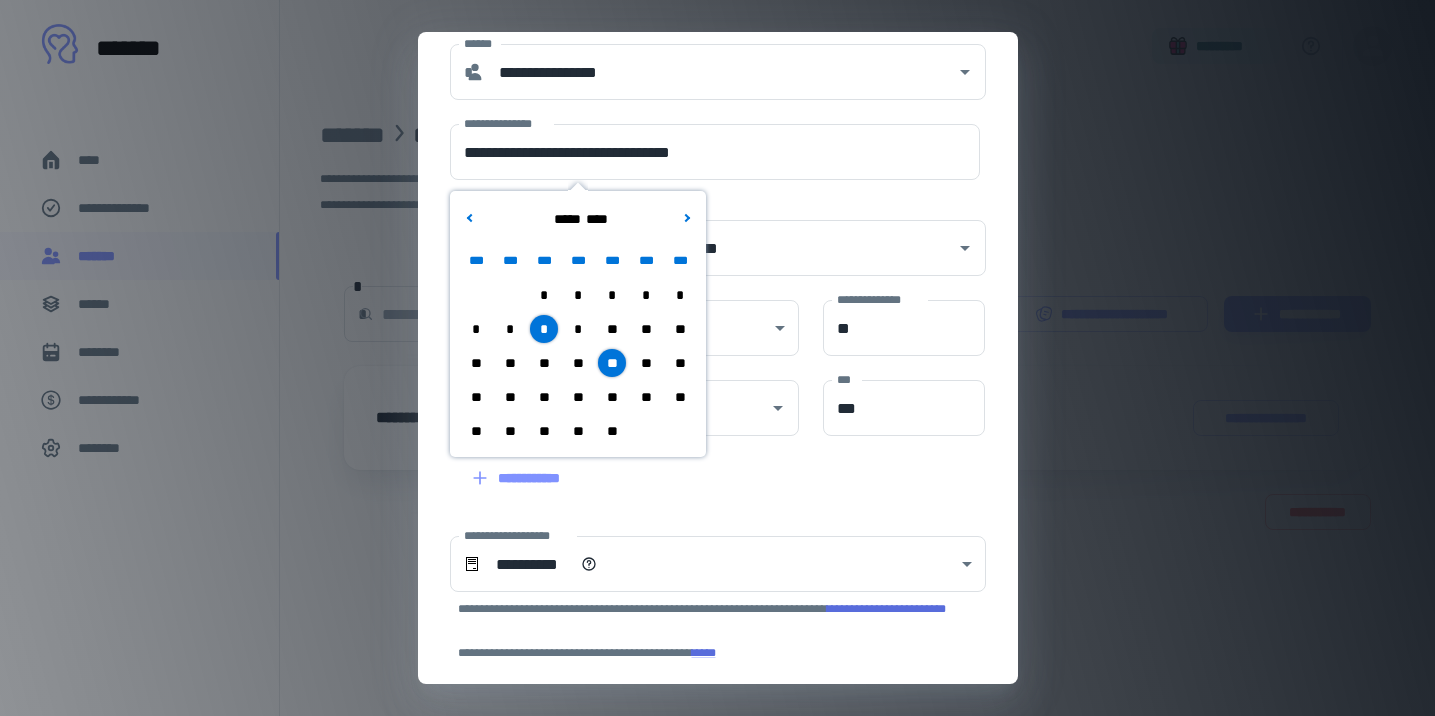 click on "**" at bounding box center (544, 397) 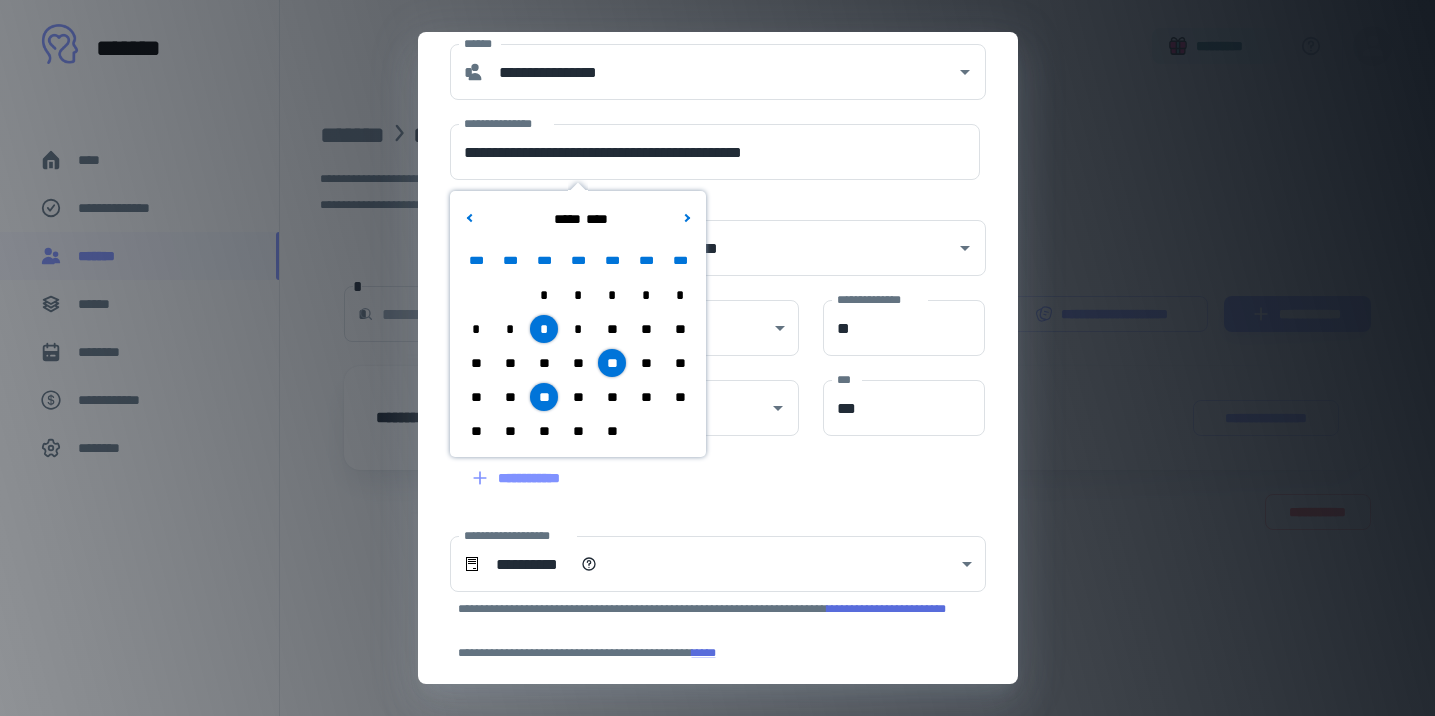 click on "**" at bounding box center [612, 431] 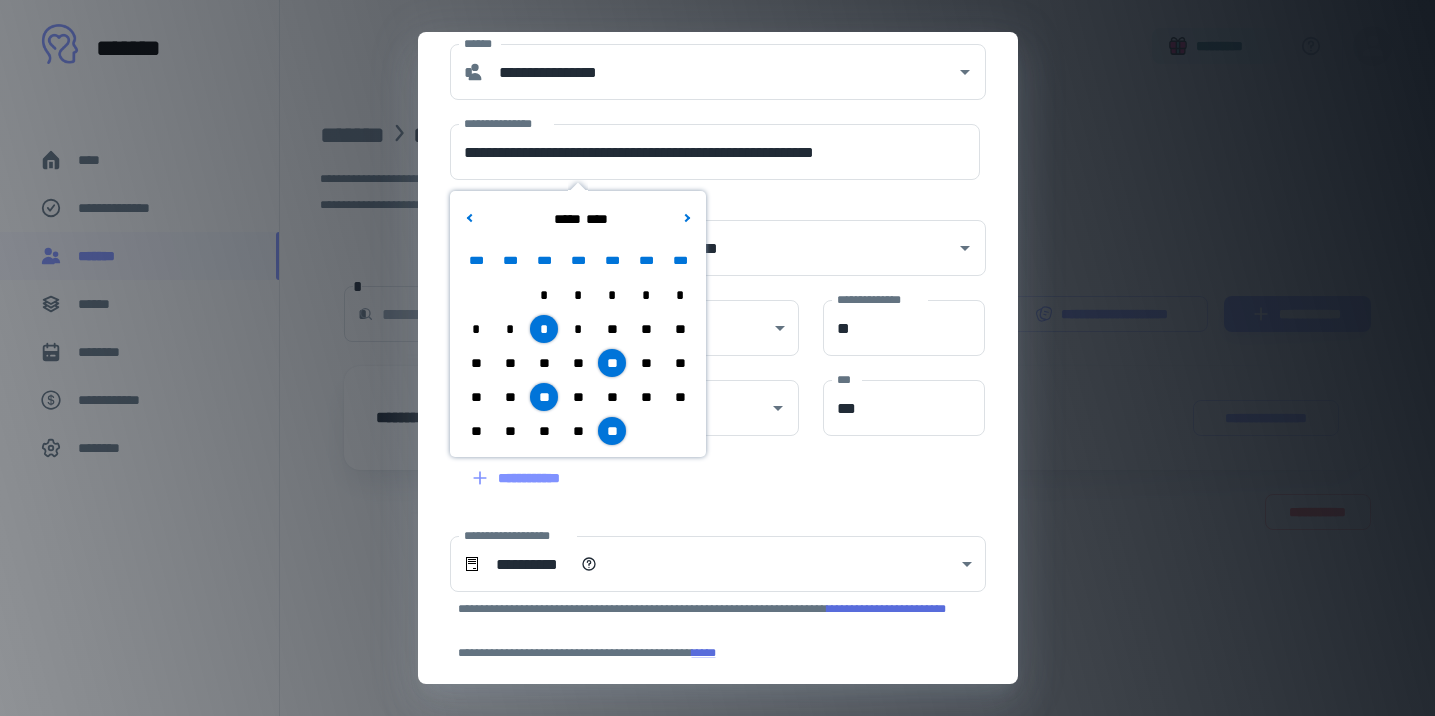 click on "**********" at bounding box center (706, 466) 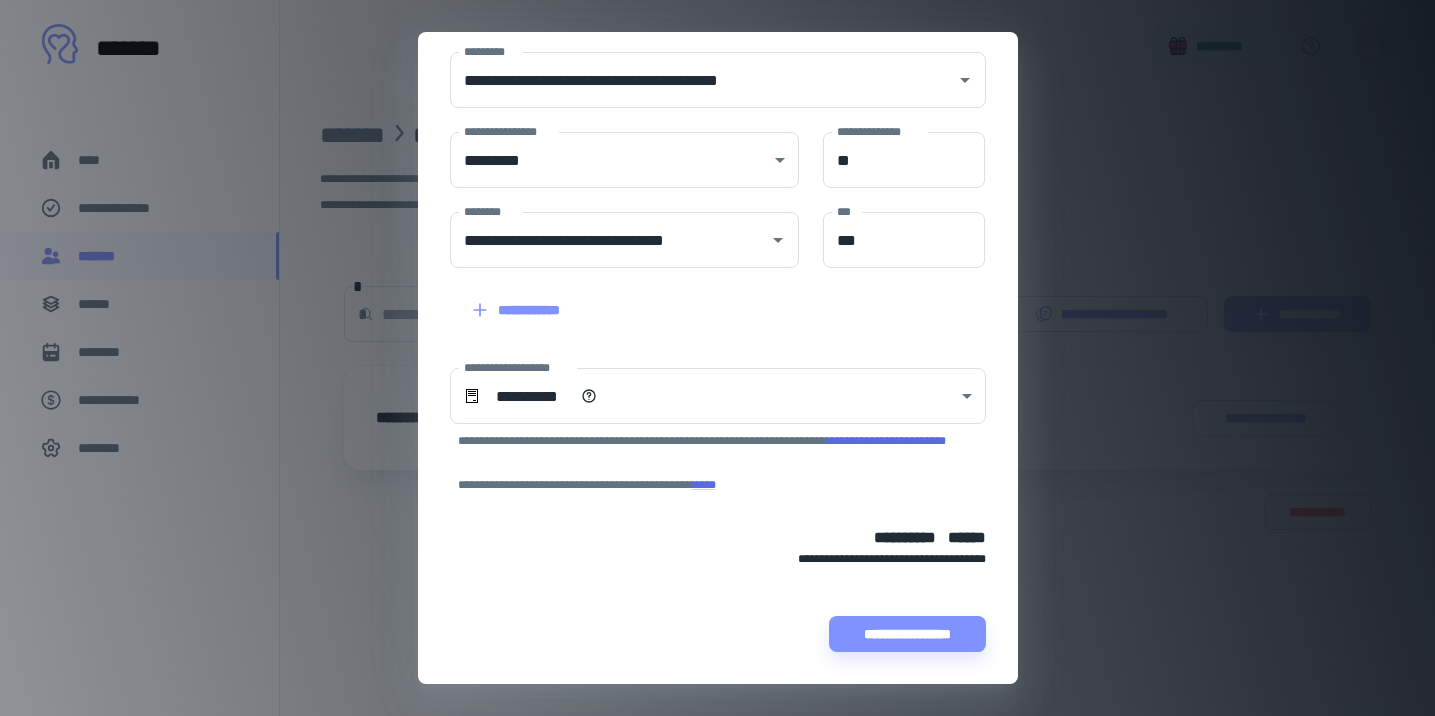 scroll, scrollTop: 252, scrollLeft: 0, axis: vertical 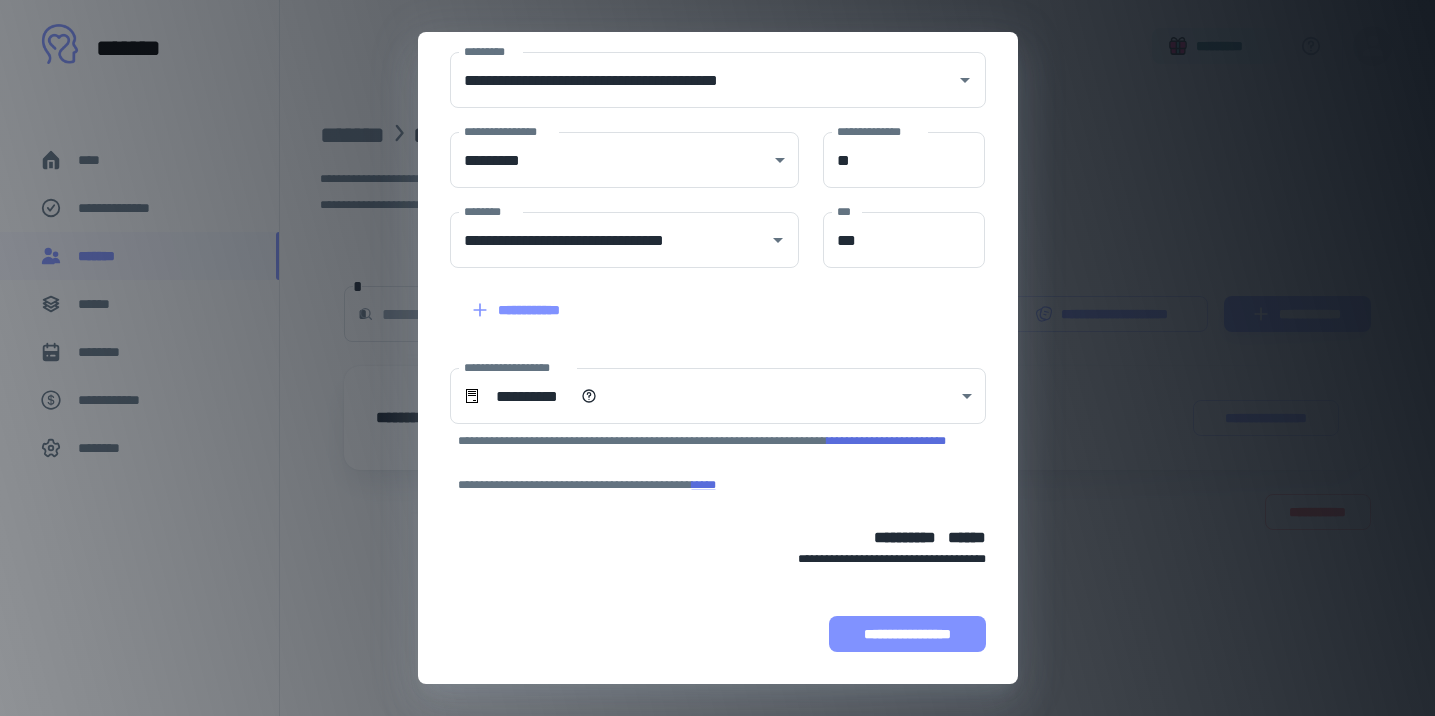 click on "**********" at bounding box center [907, 634] 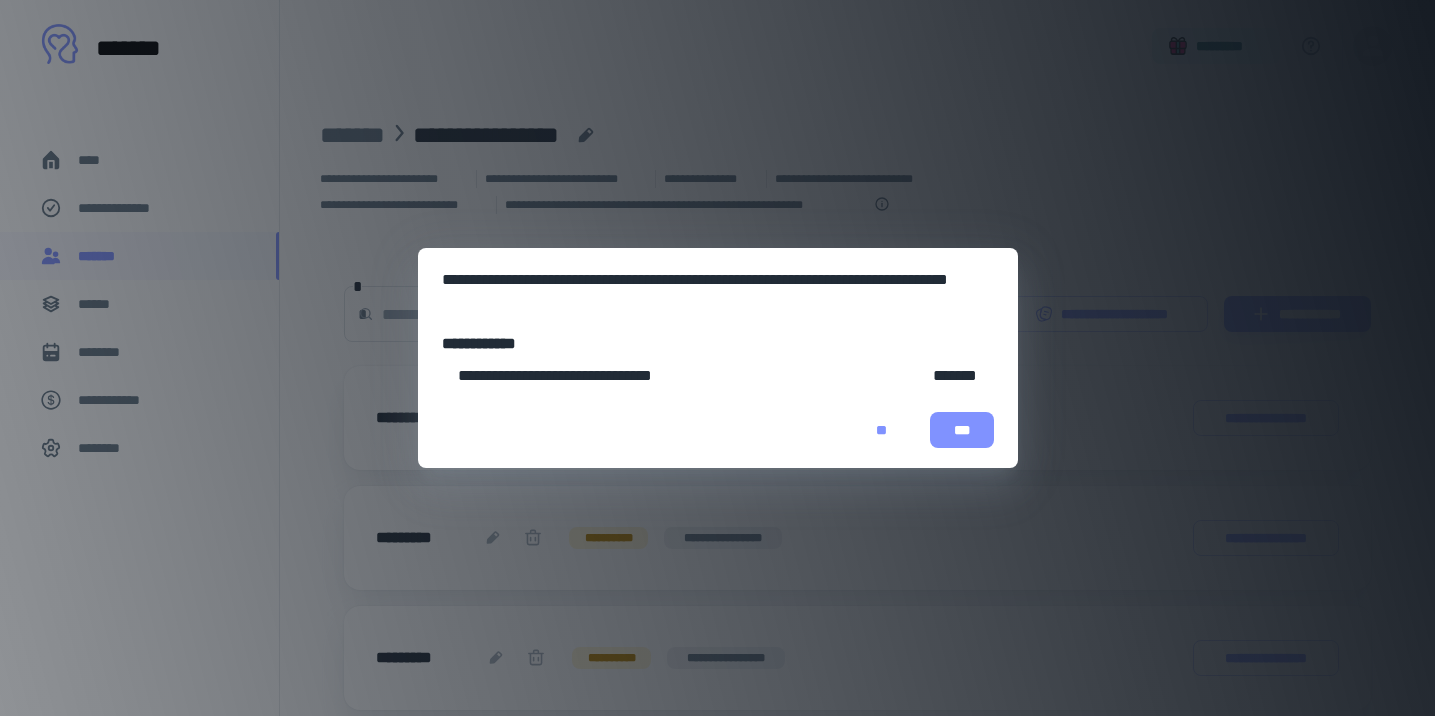 click on "***" at bounding box center (962, 430) 